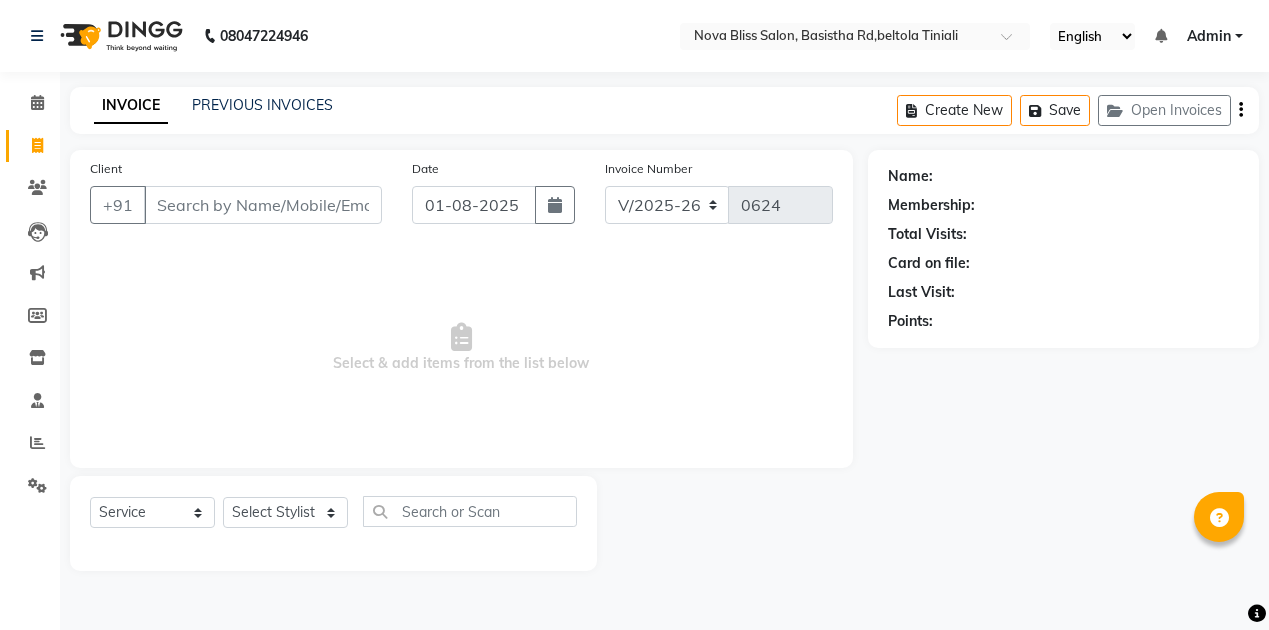 select on "6211" 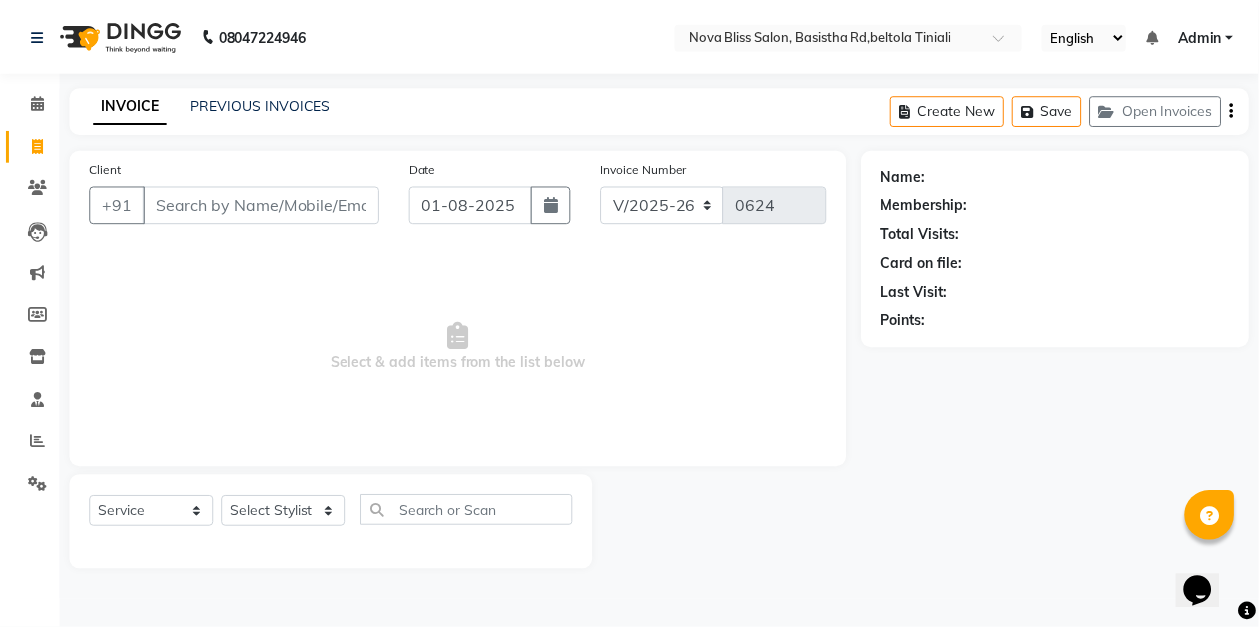 scroll, scrollTop: 0, scrollLeft: 0, axis: both 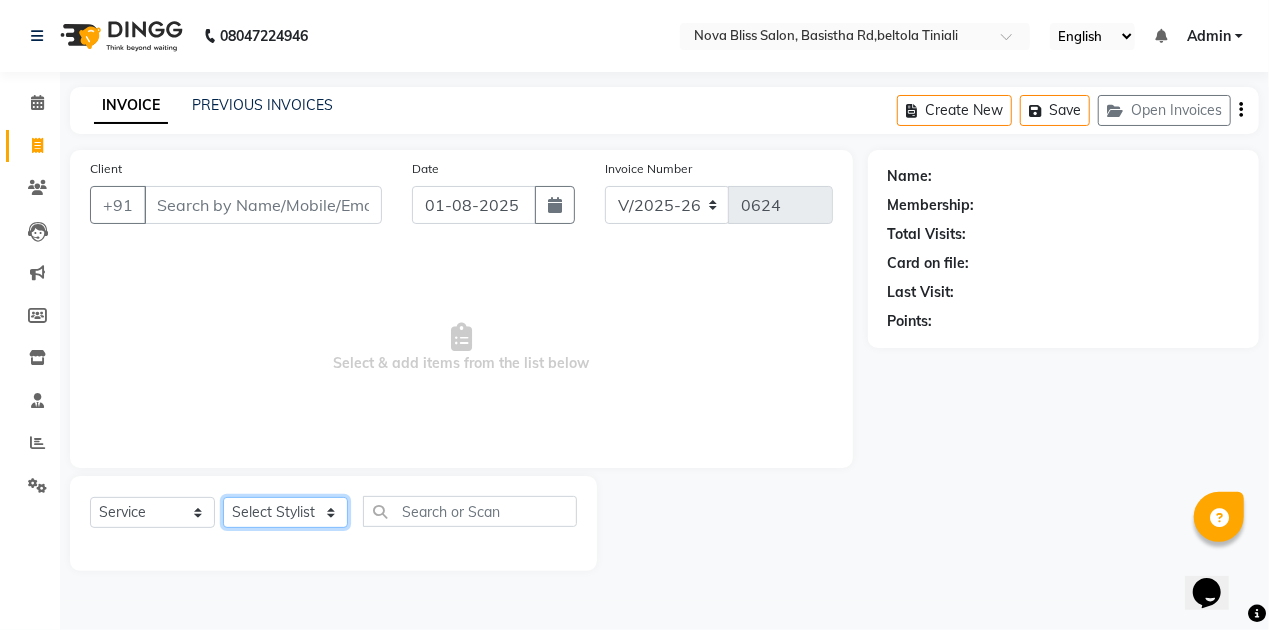click on "Select Stylist Anuradha singh Bishaya Bhuyan Dip Das Ester jarain  Front Desk Luna kalita monisha mili Pintu Rajak" 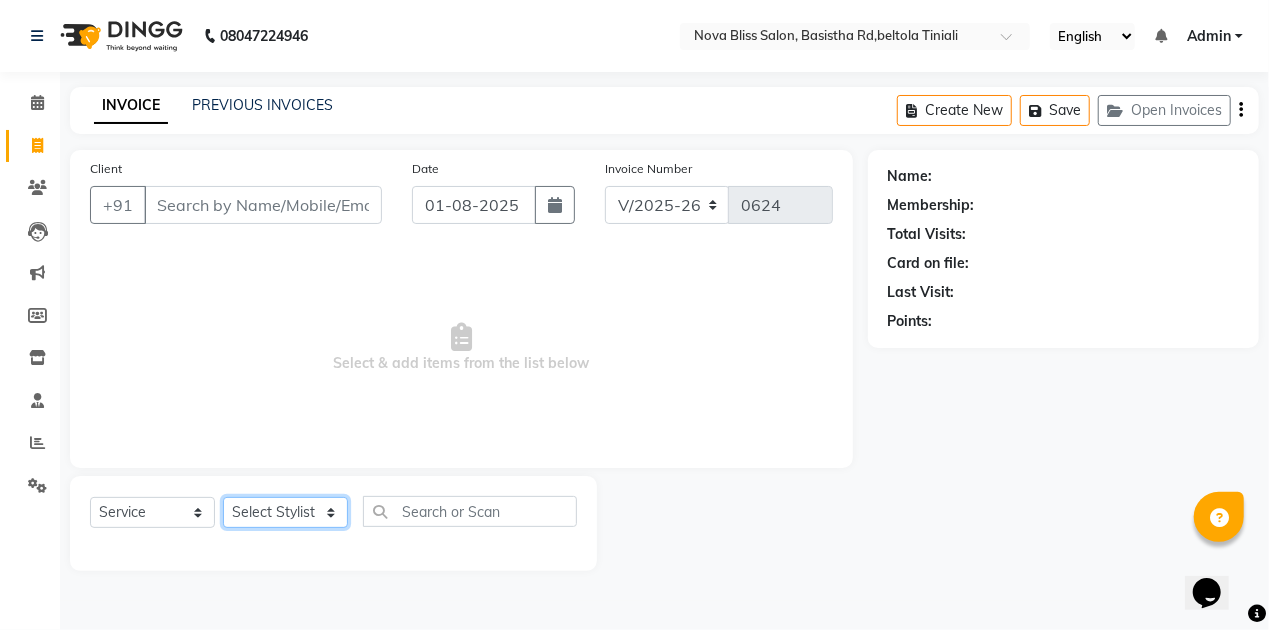 select on "45622" 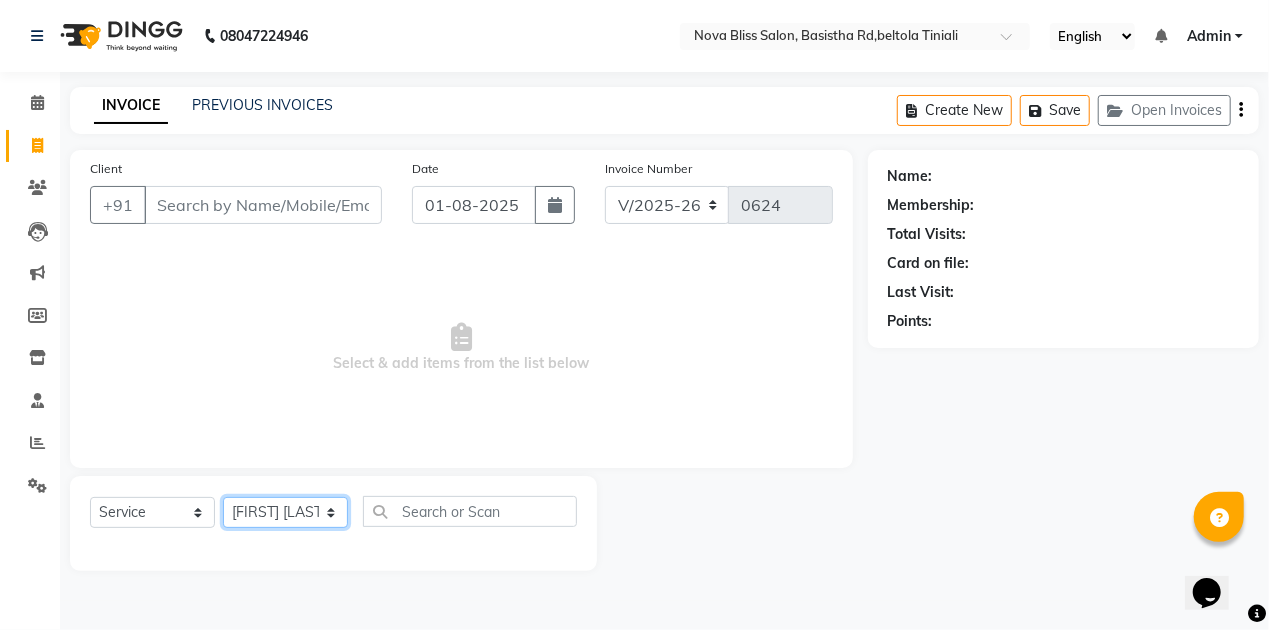 click on "Select Stylist Anuradha singh Bishaya Bhuyan Dip Das Ester jarain  Front Desk Luna kalita monisha mili Pintu Rajak" 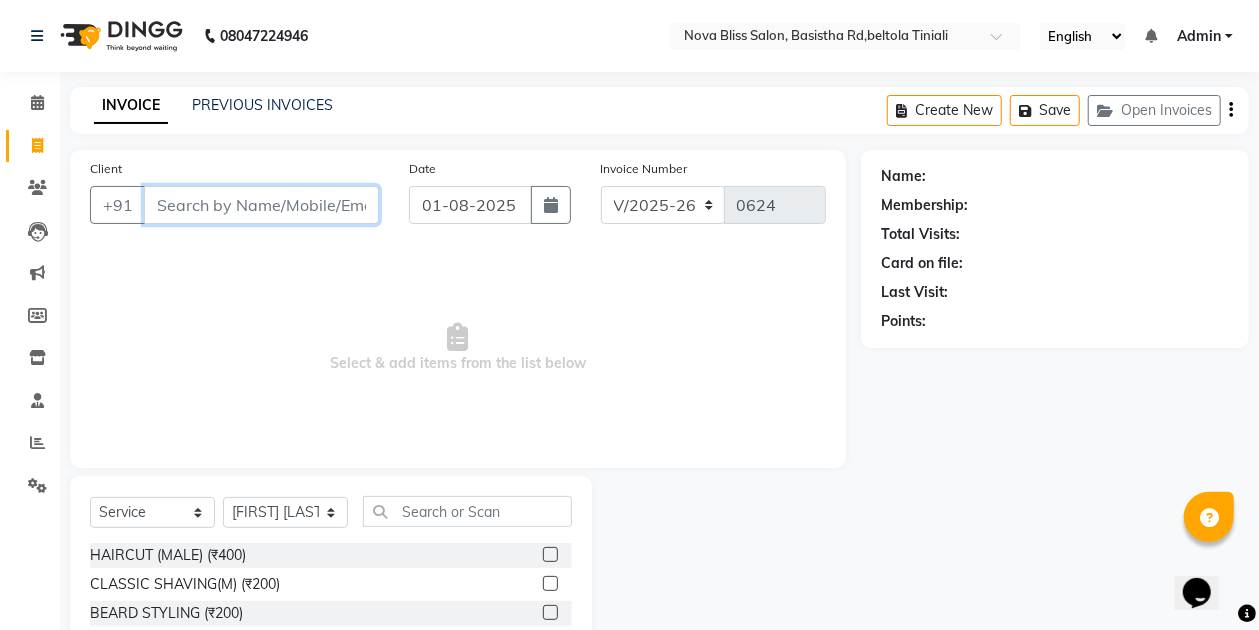 click on "Client" at bounding box center [261, 205] 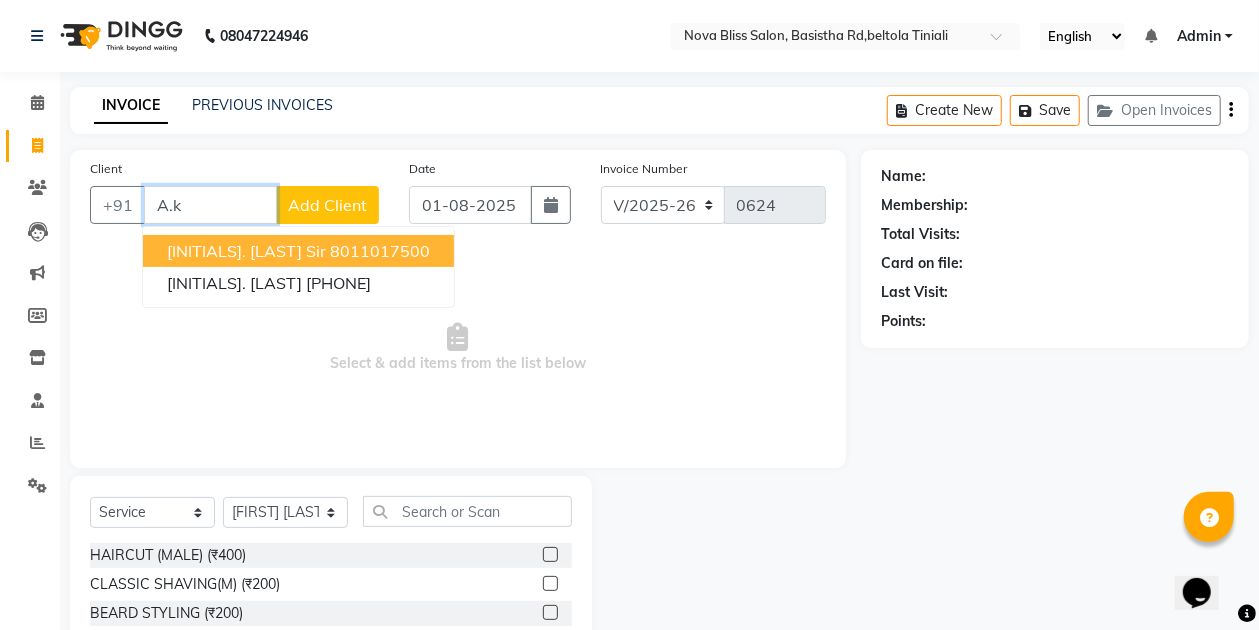 click on "[INITIALS]. [LAST] sir [PHONE]" at bounding box center [298, 251] 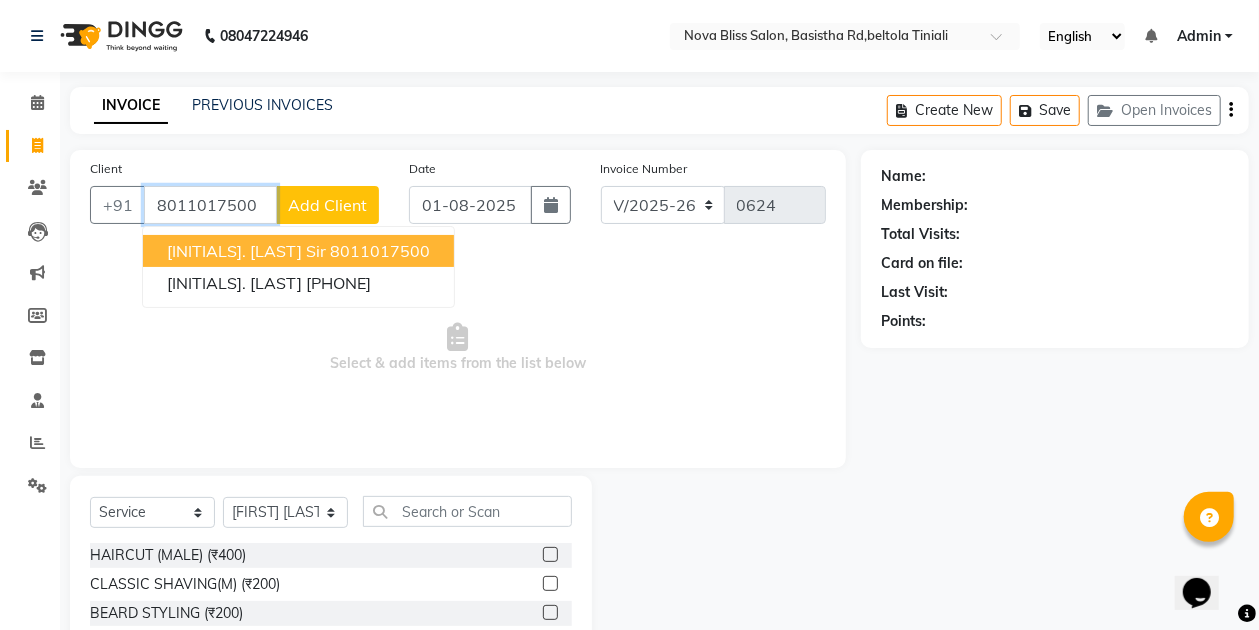 type on "8011017500" 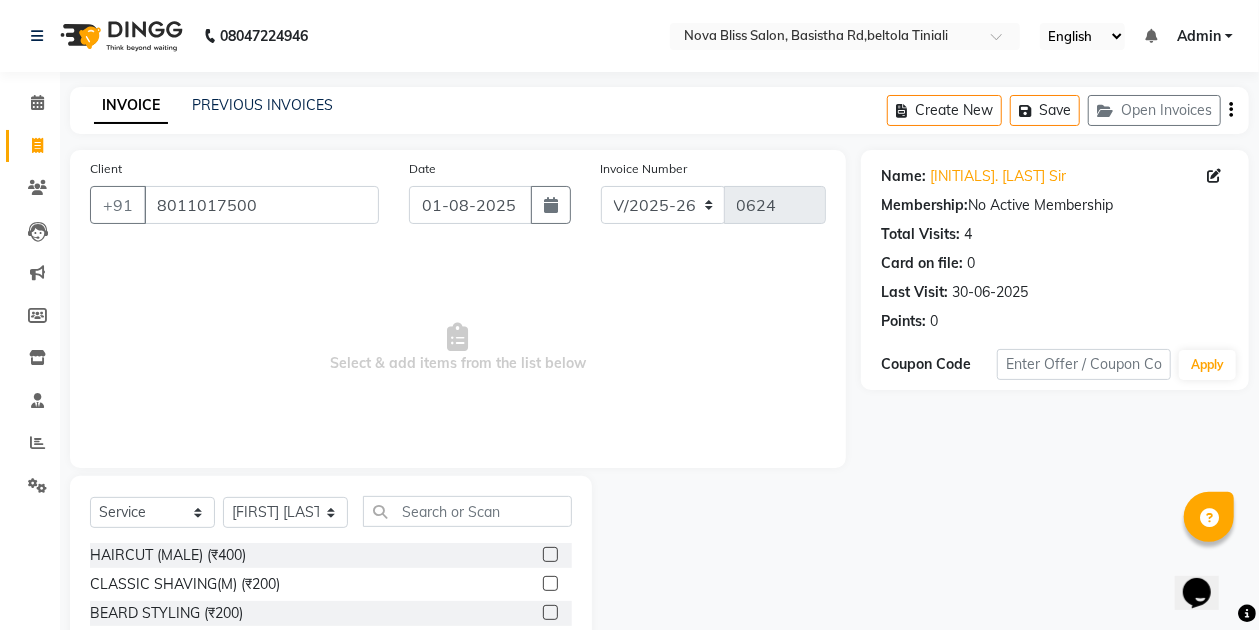 click 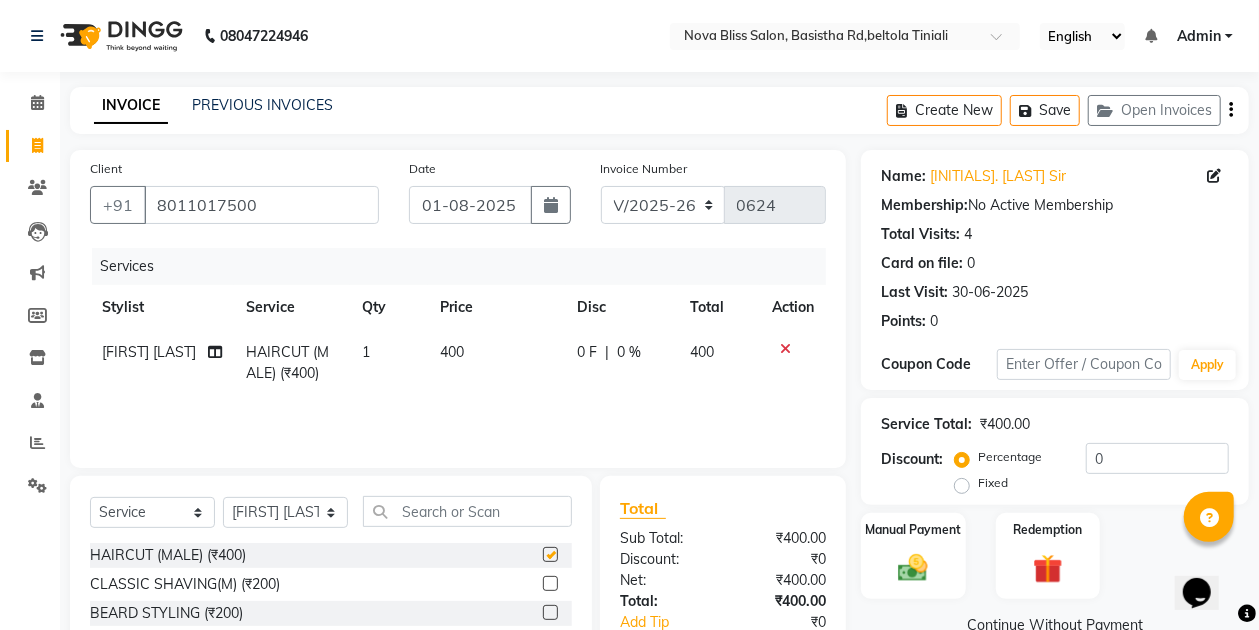 checkbox on "false" 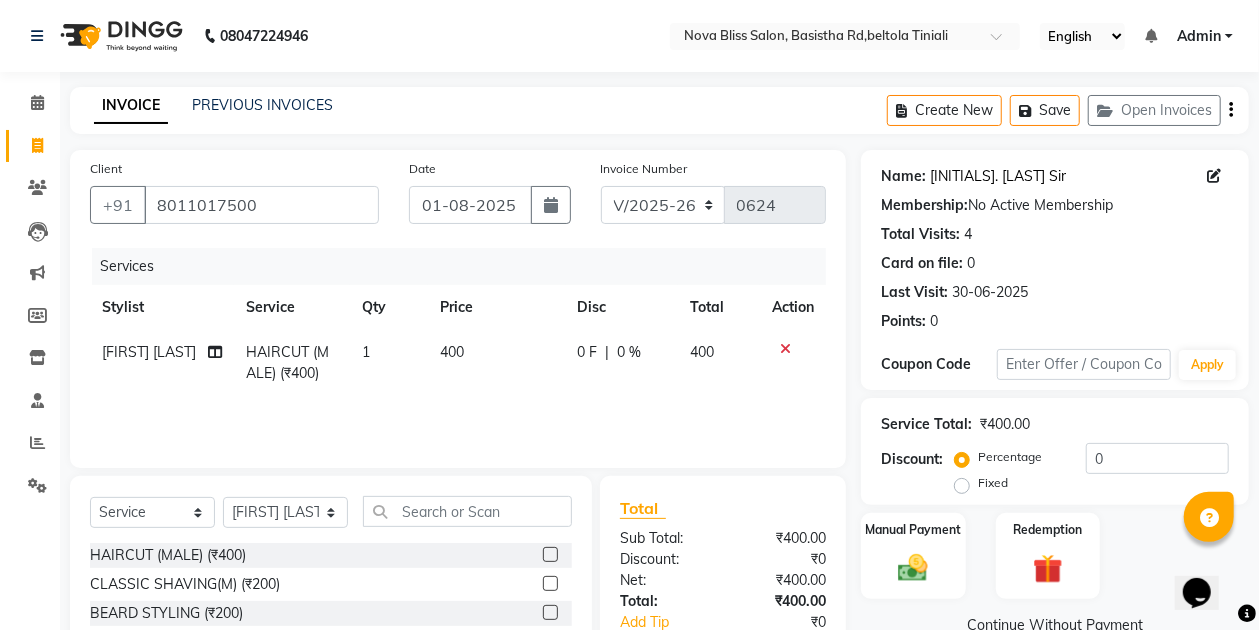 click on "[INITIALS]. [LAST] Sir" 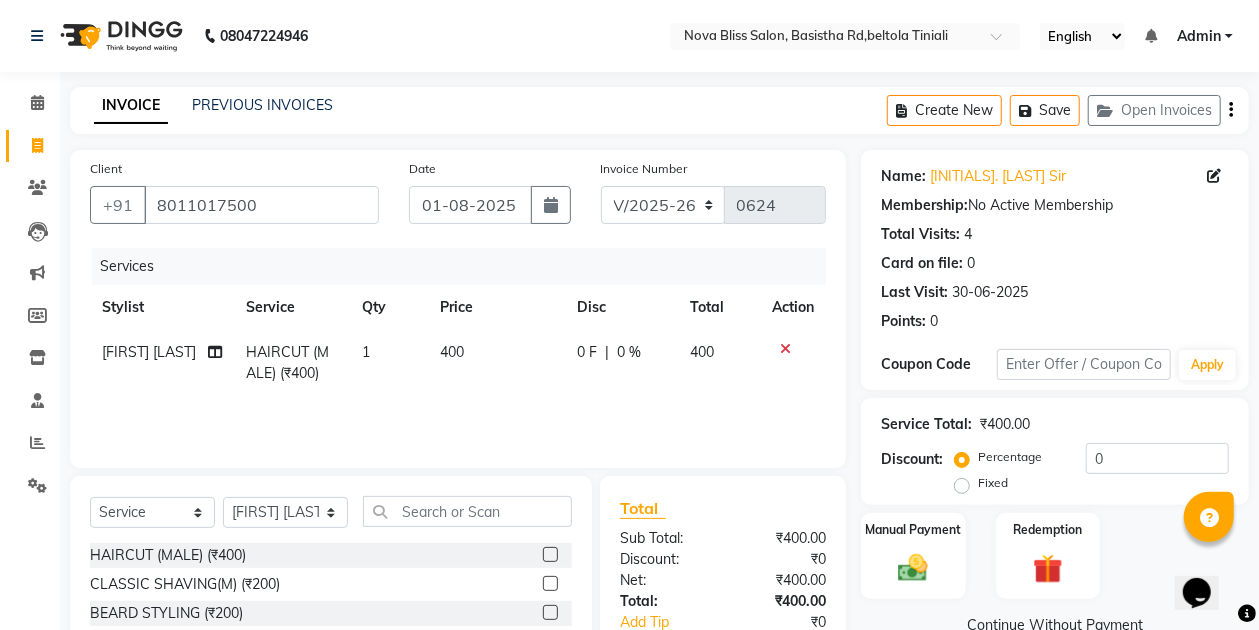 click on "0 F" 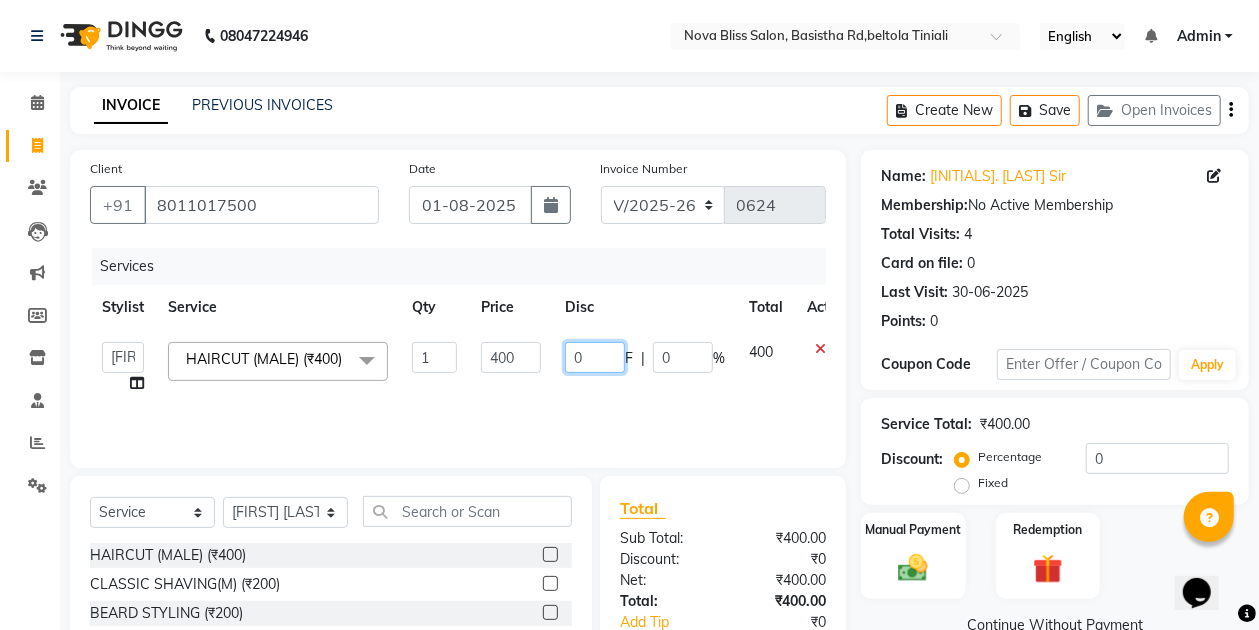click on "0" 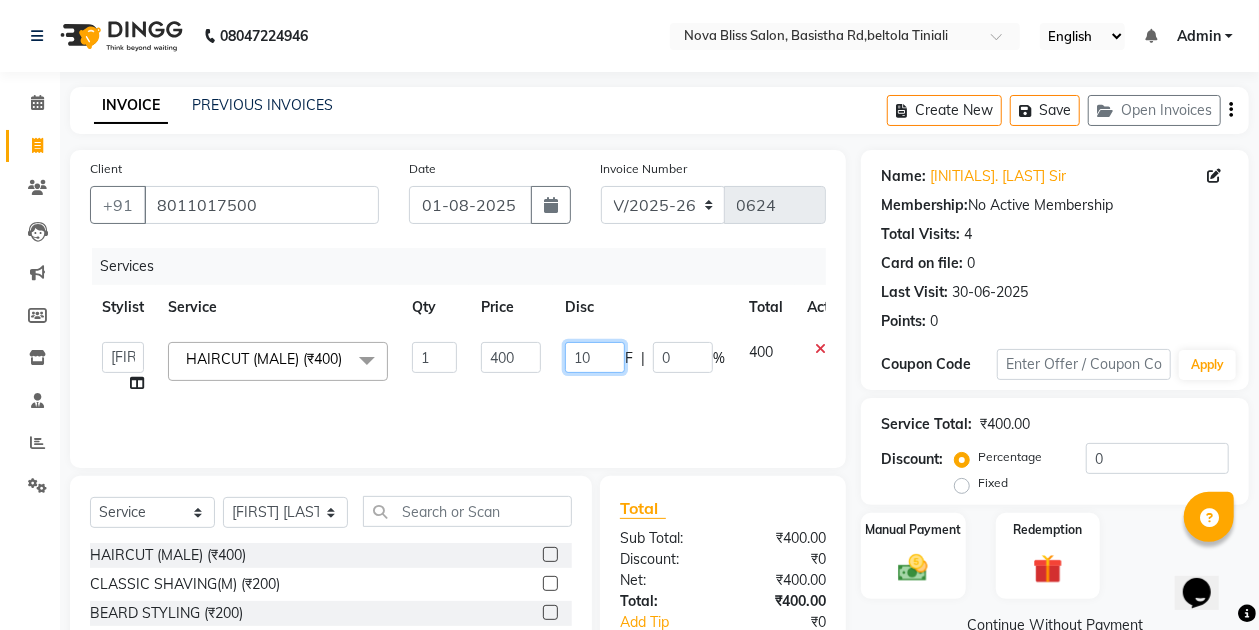 type on "100" 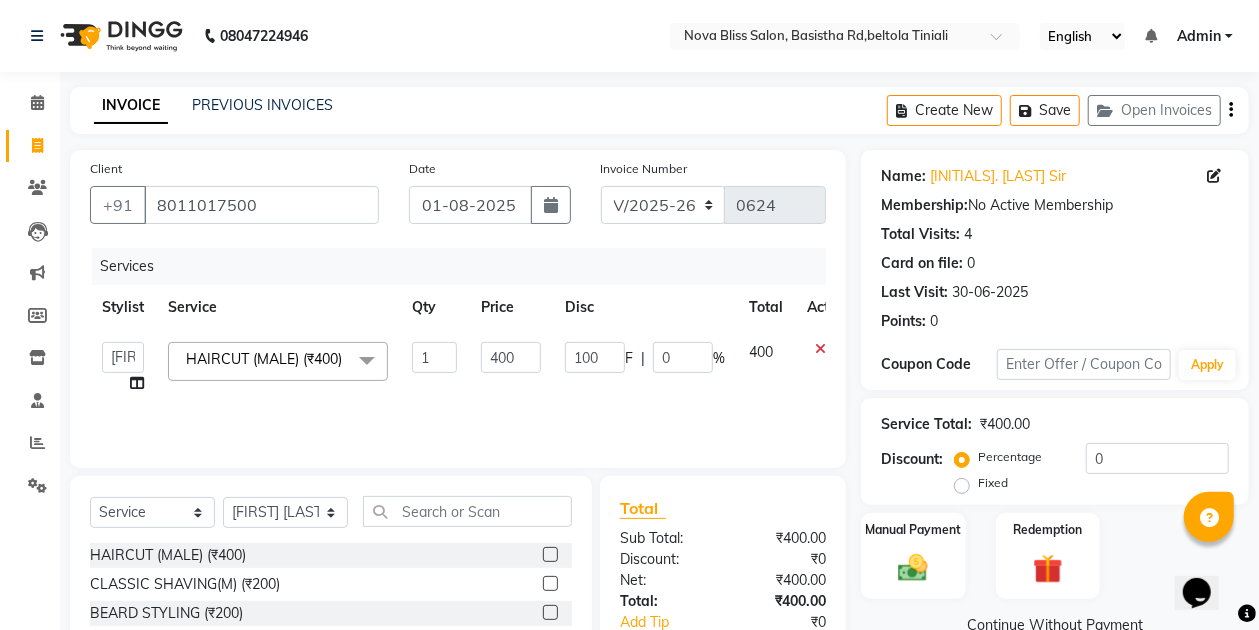 click on "100 F | 0 %" 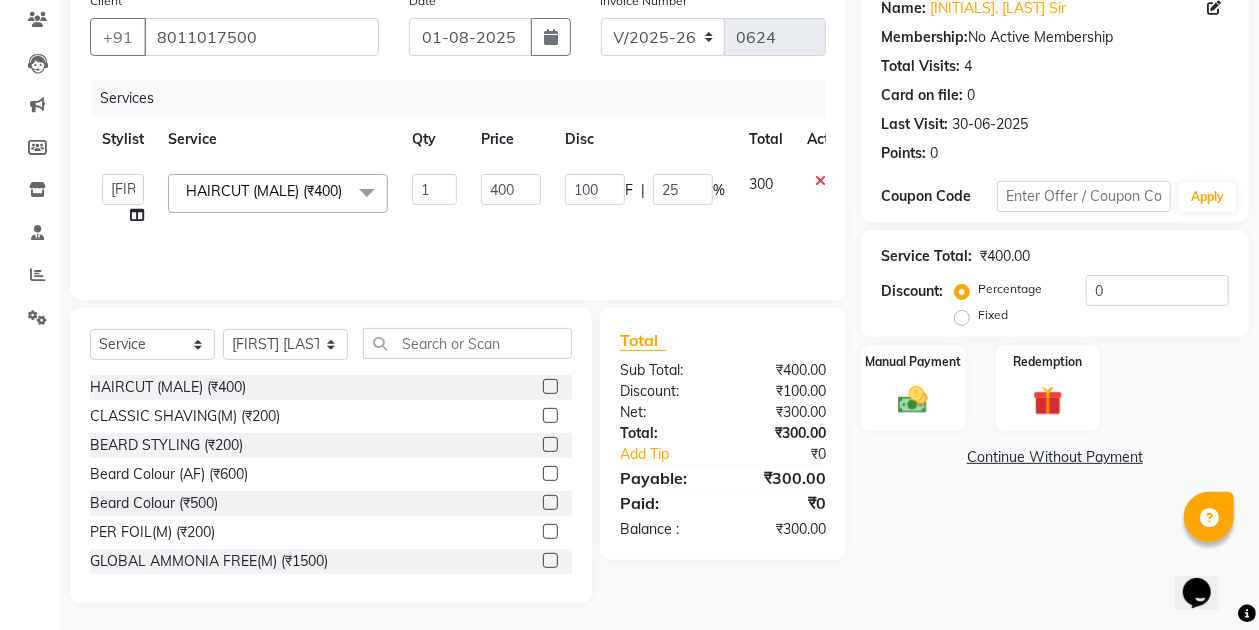 scroll, scrollTop: 170, scrollLeft: 0, axis: vertical 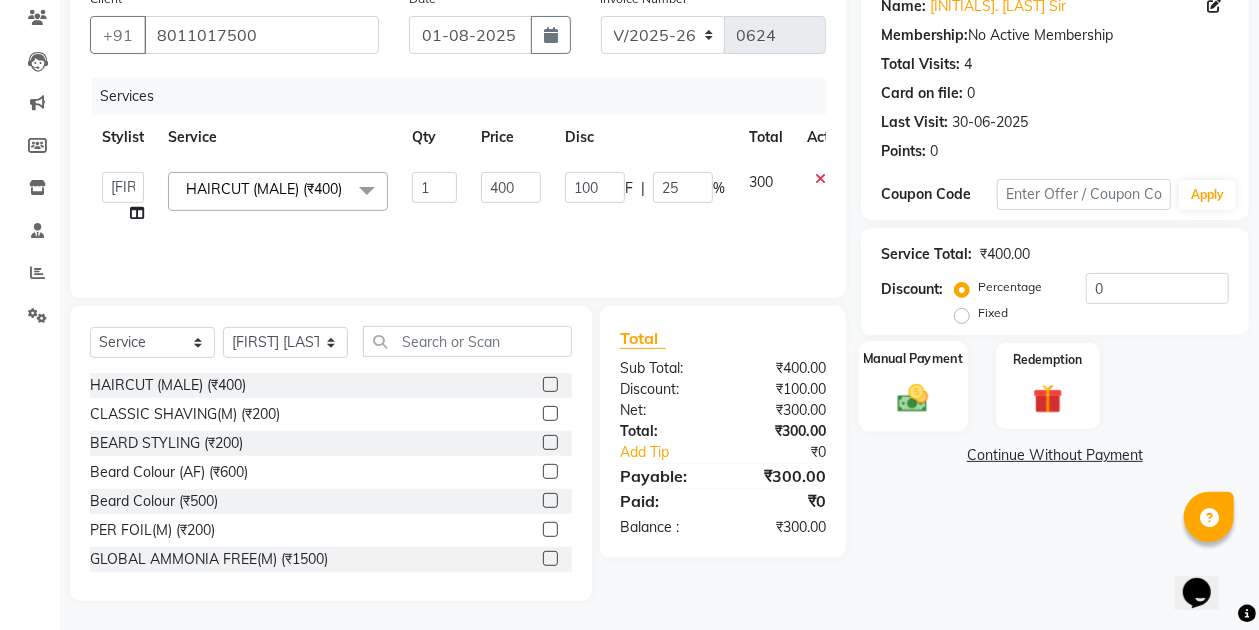 click on "Manual Payment" 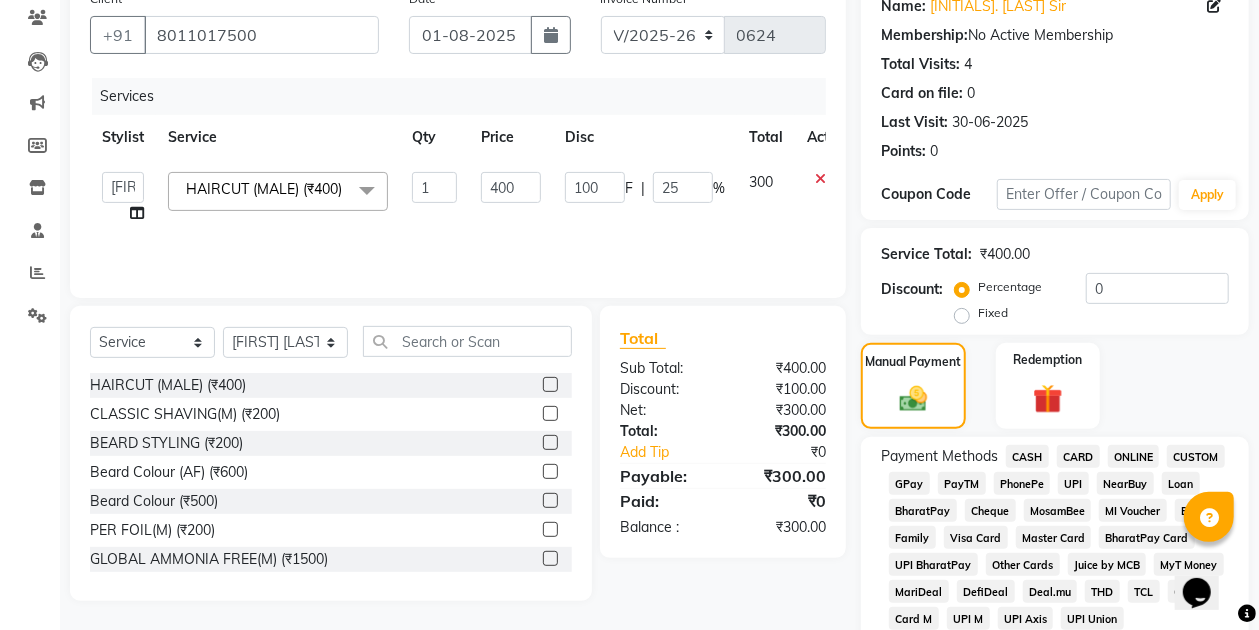 click on "CASH" 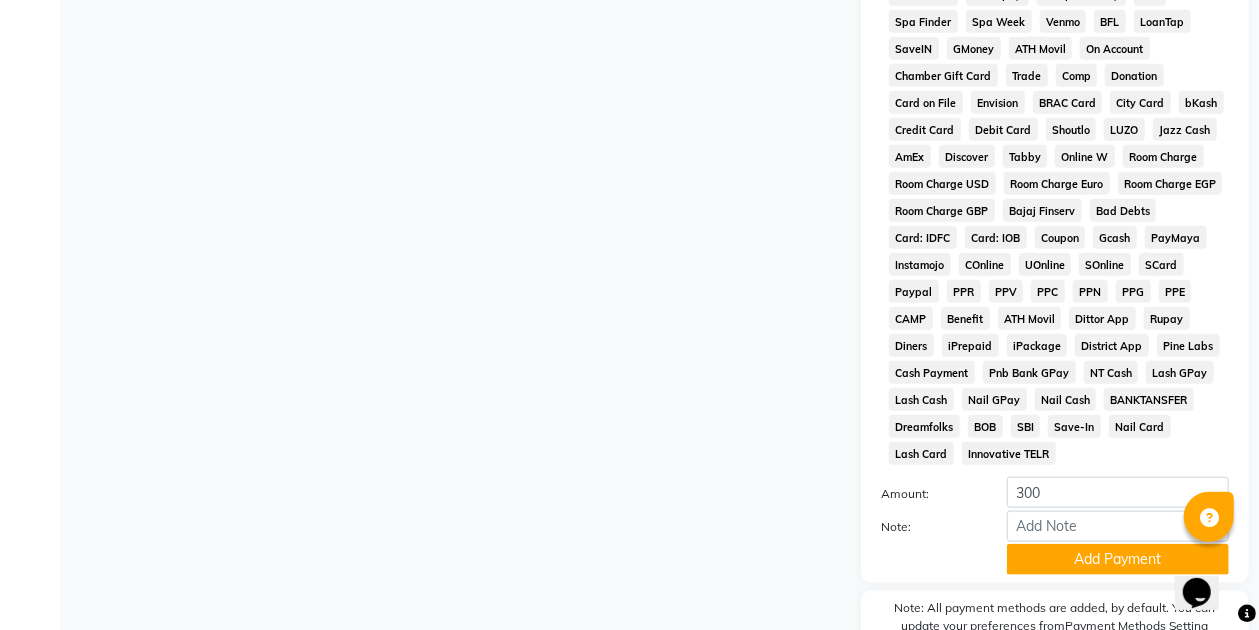 scroll, scrollTop: 954, scrollLeft: 0, axis: vertical 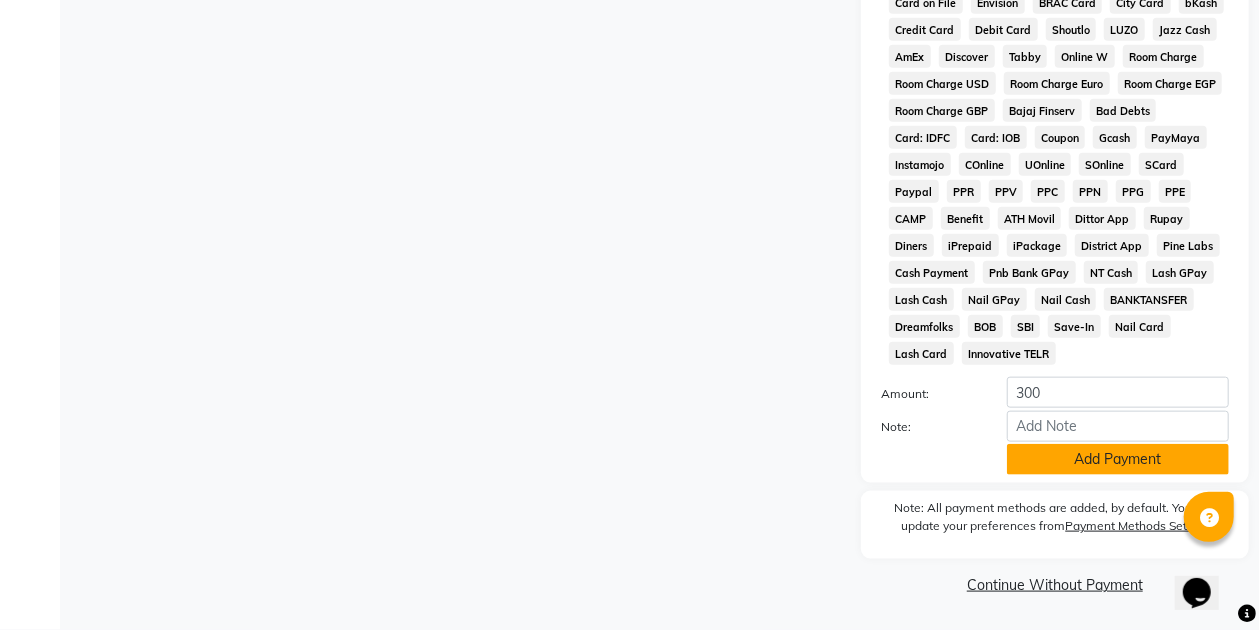 click on "Add Payment" 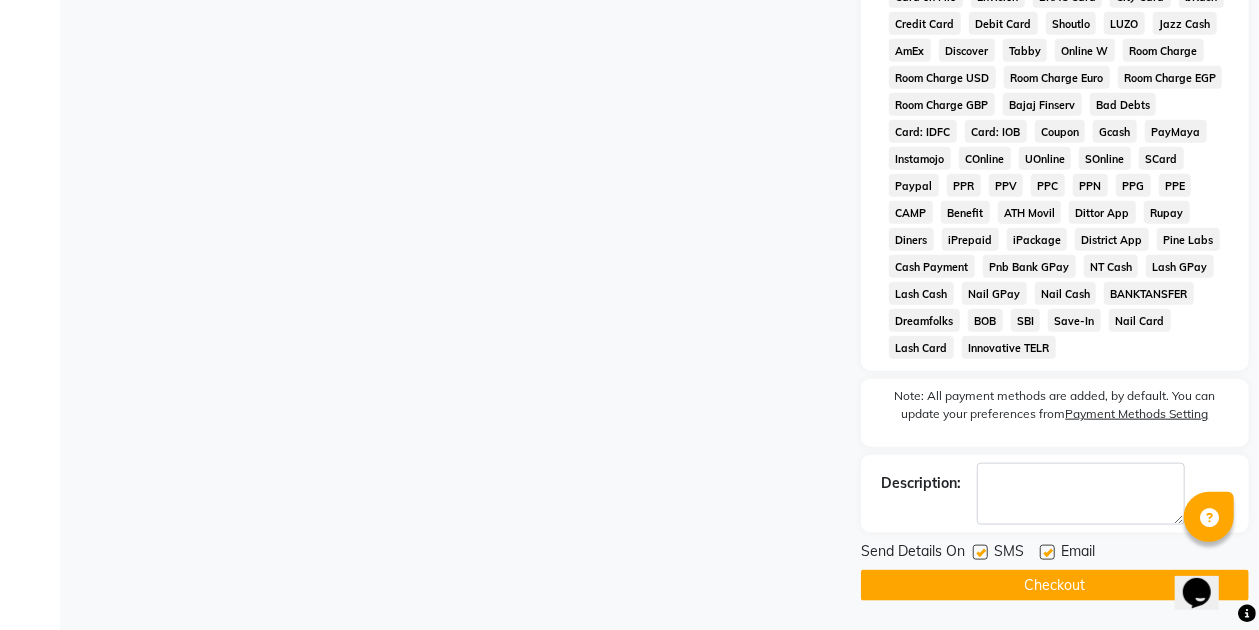 click on "Checkout" 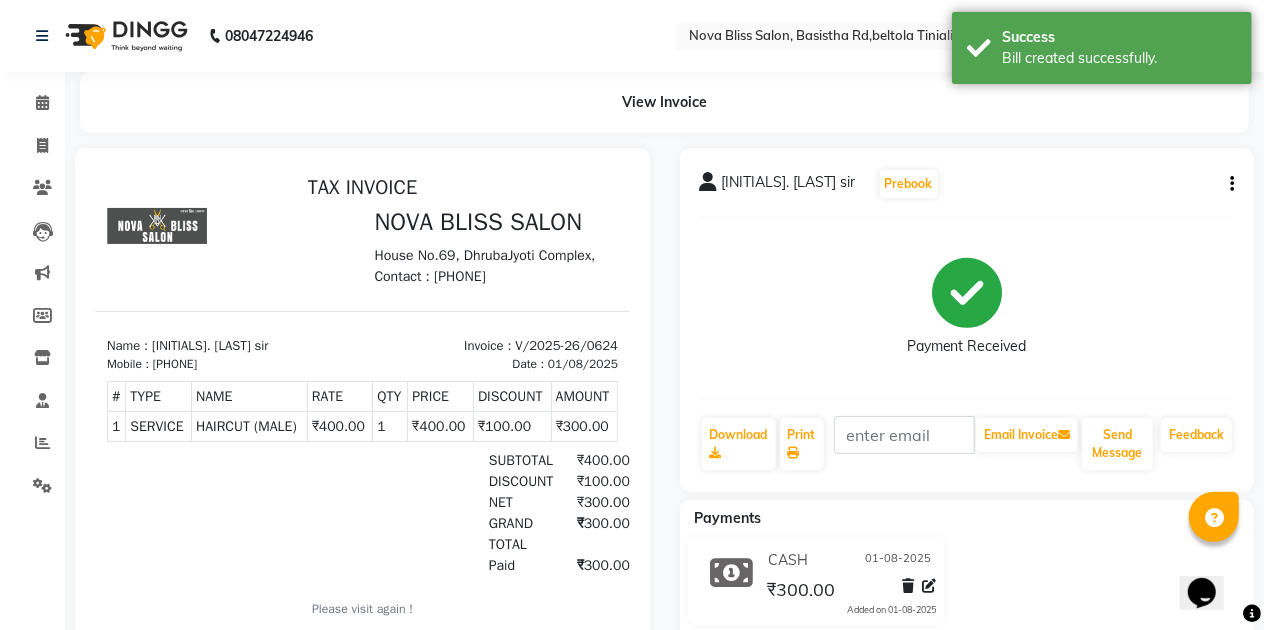 scroll, scrollTop: 0, scrollLeft: 0, axis: both 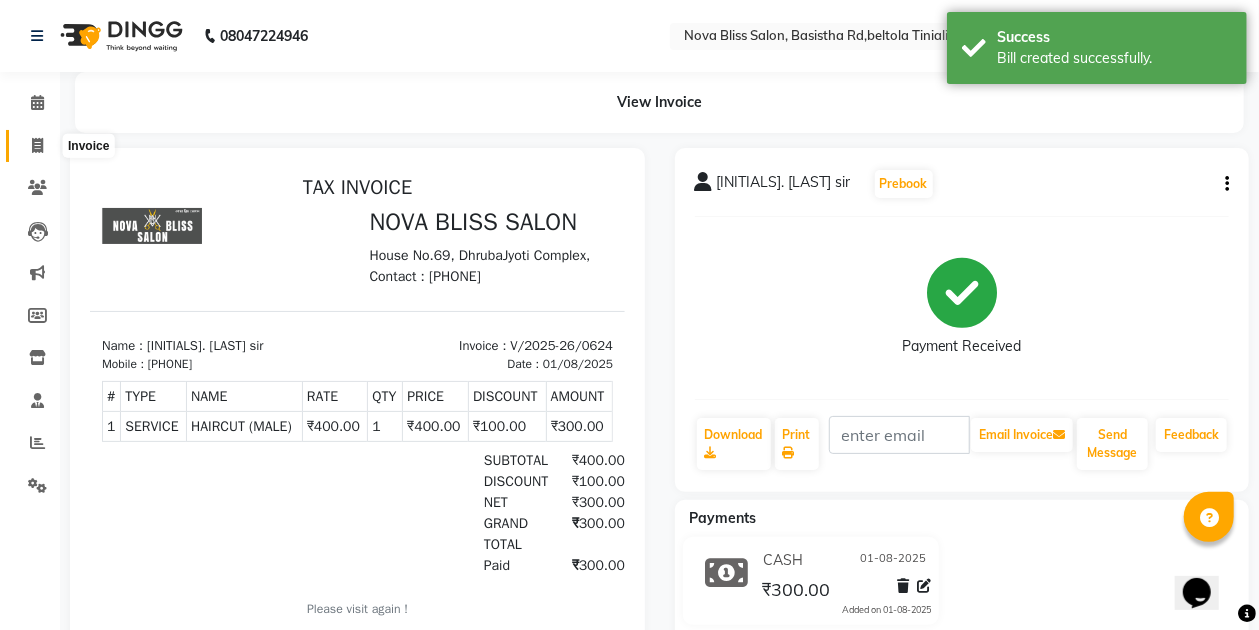 click 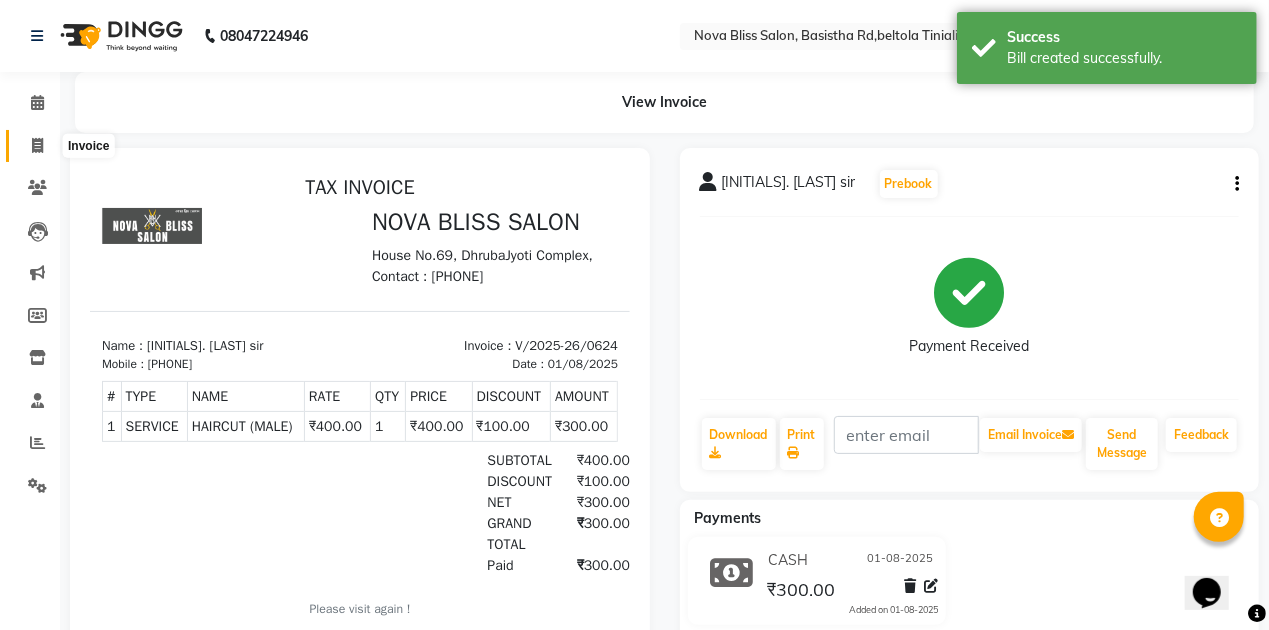 select on "service" 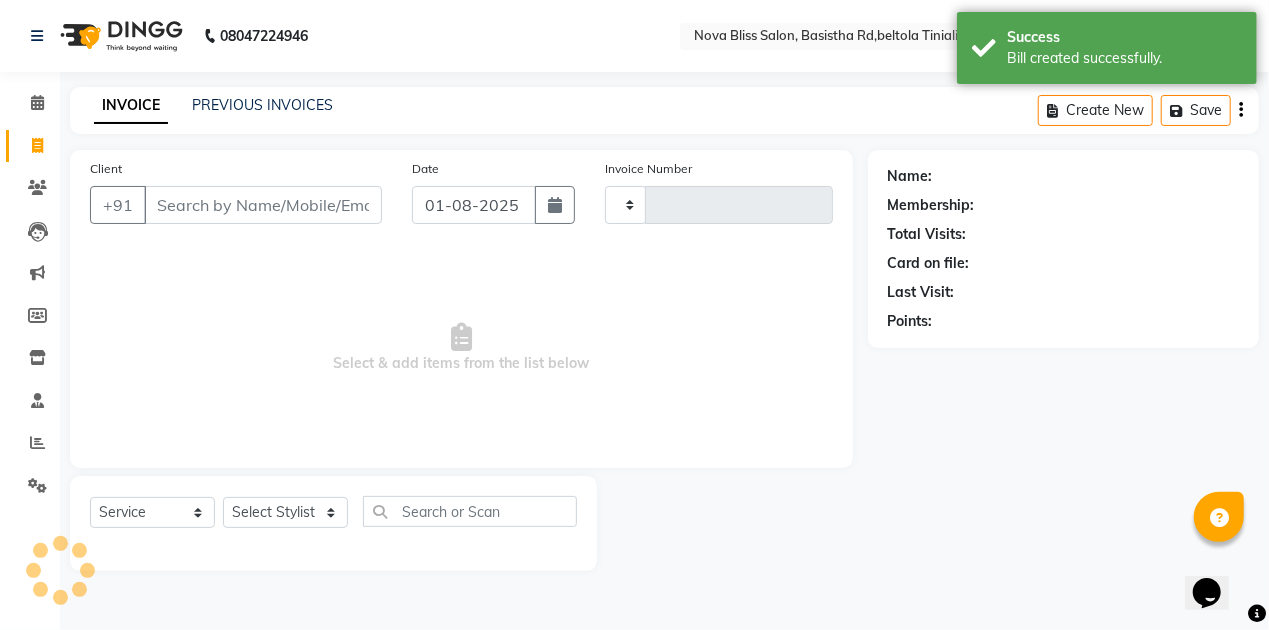 type on "0625" 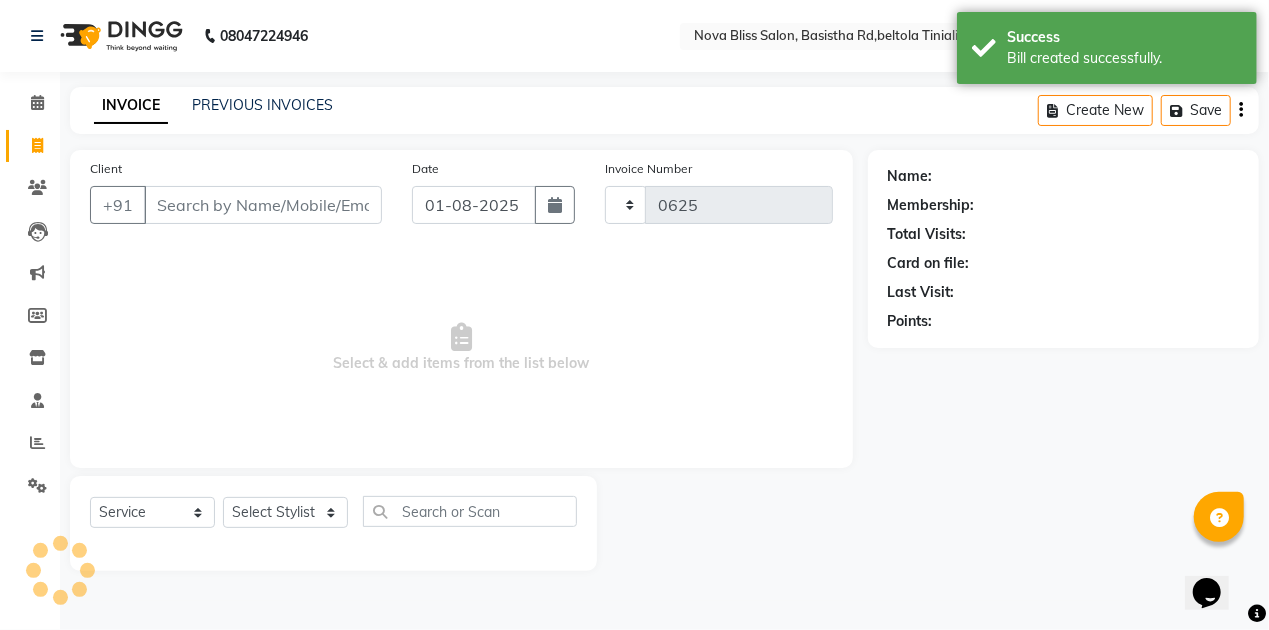 select on "6211" 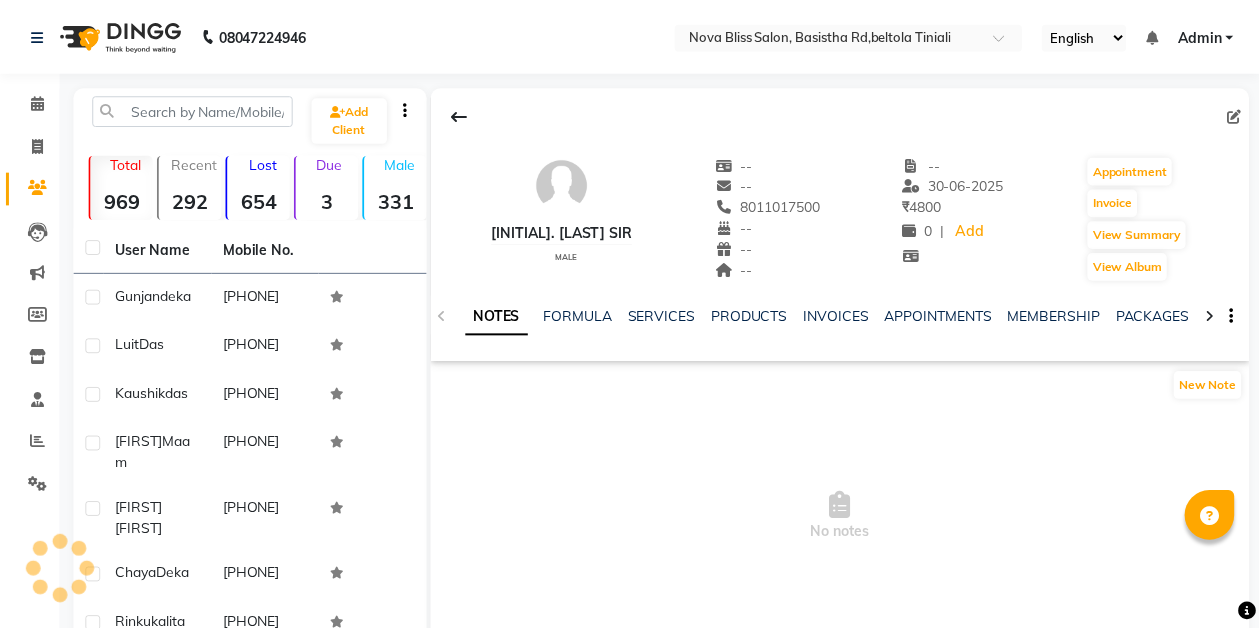 scroll, scrollTop: 0, scrollLeft: 0, axis: both 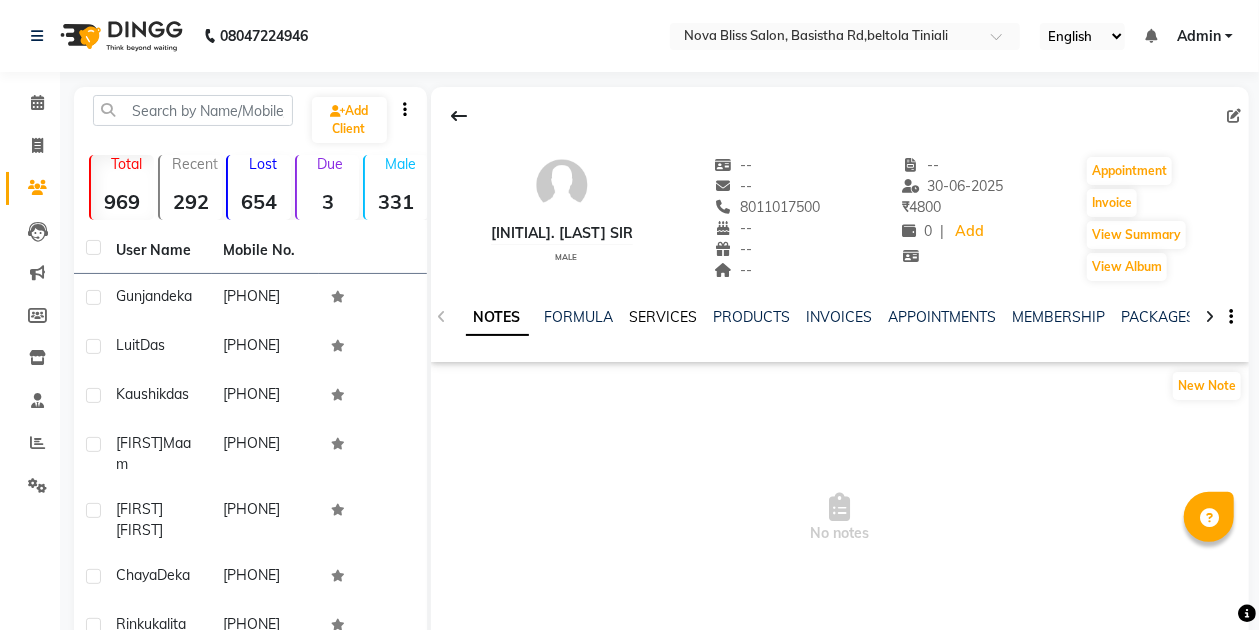 click on "SERVICES" 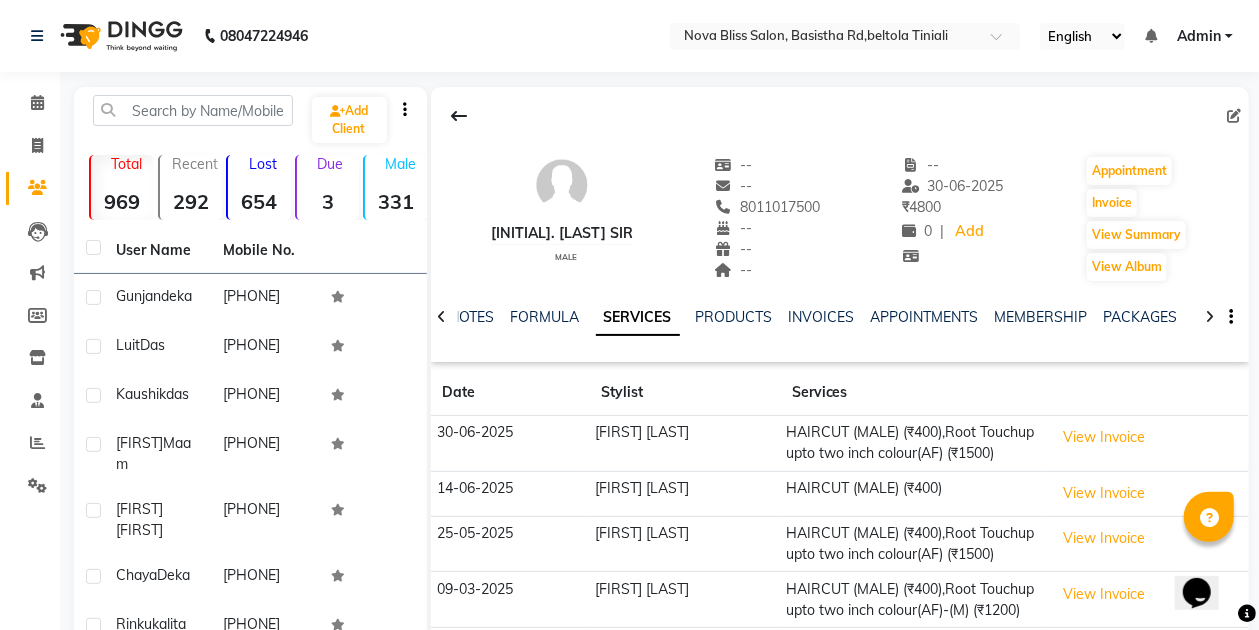 scroll, scrollTop: 0, scrollLeft: 0, axis: both 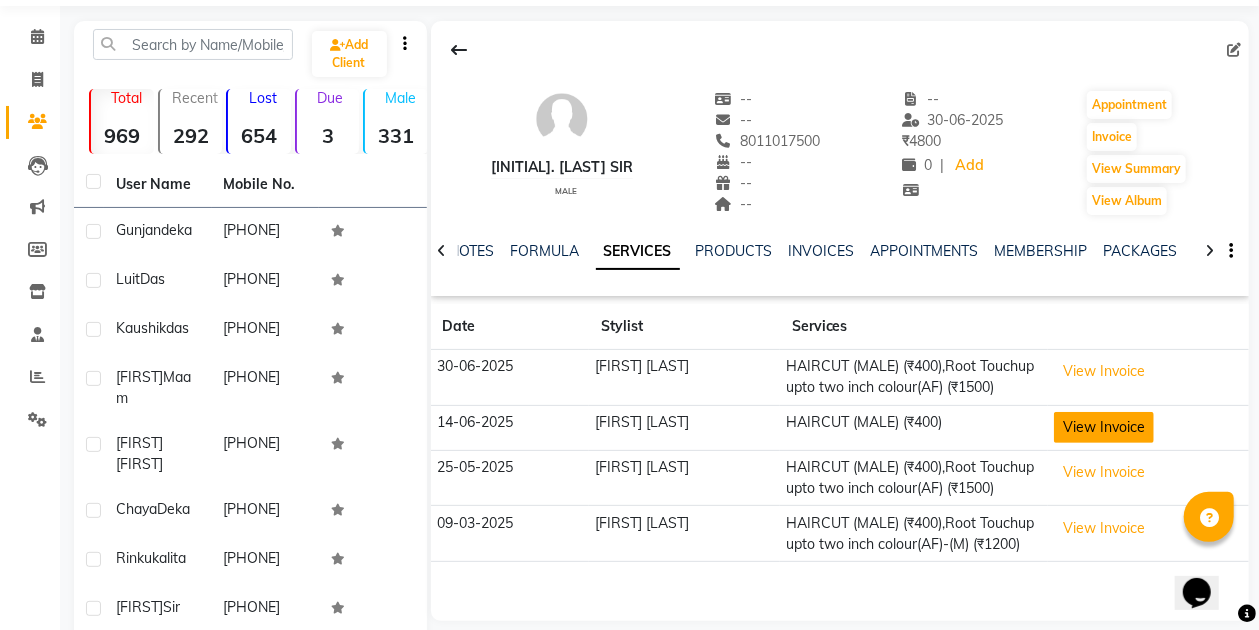 click on "View Invoice" 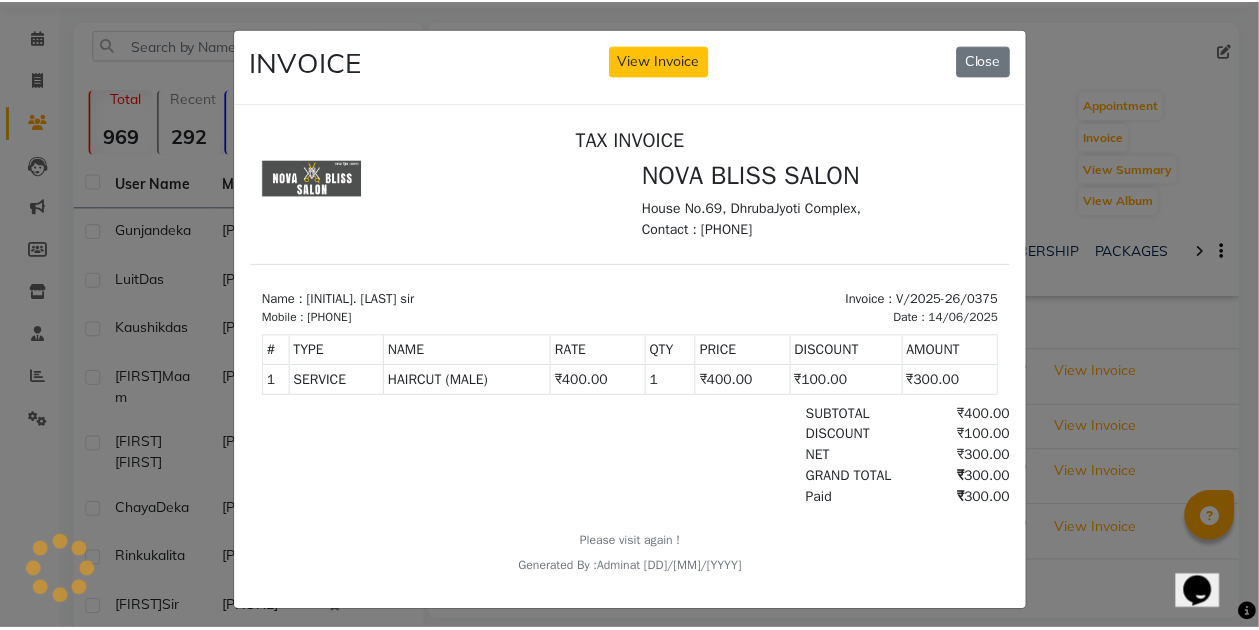 scroll, scrollTop: 0, scrollLeft: 0, axis: both 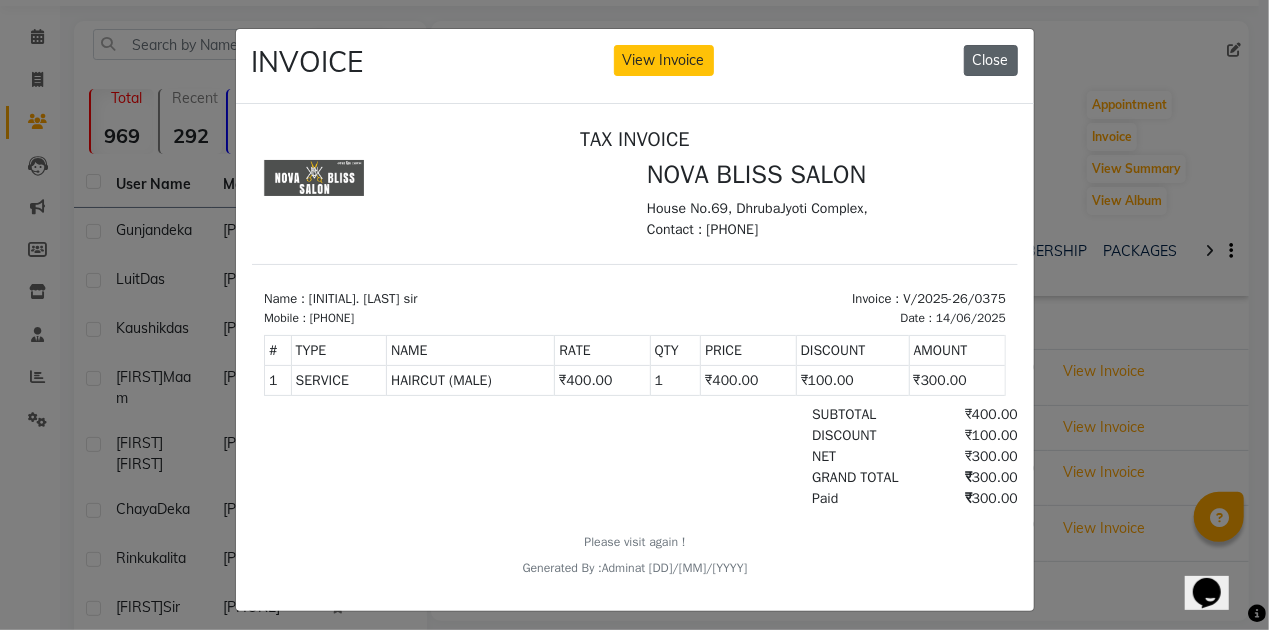 click on "Close" 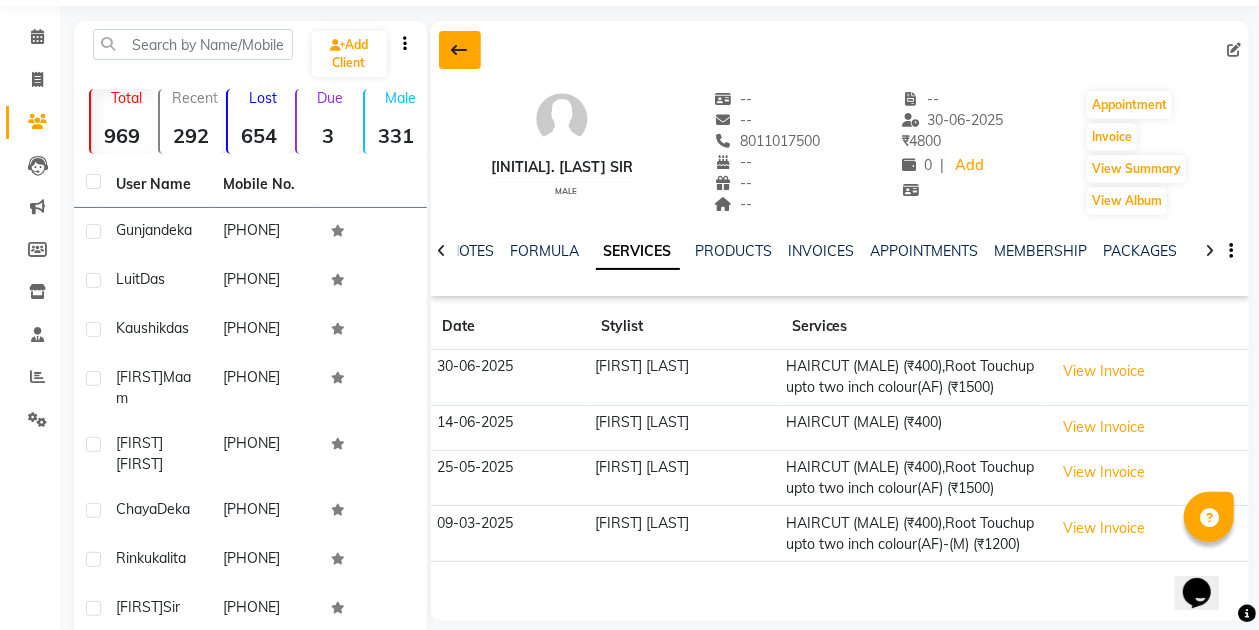 click 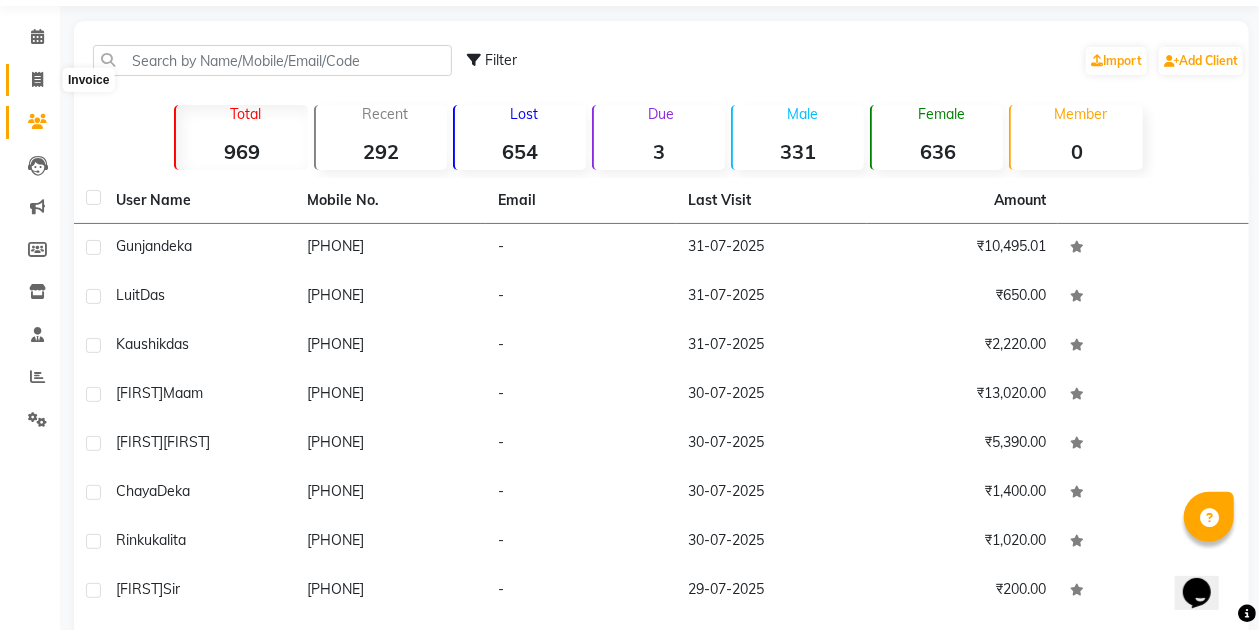 click 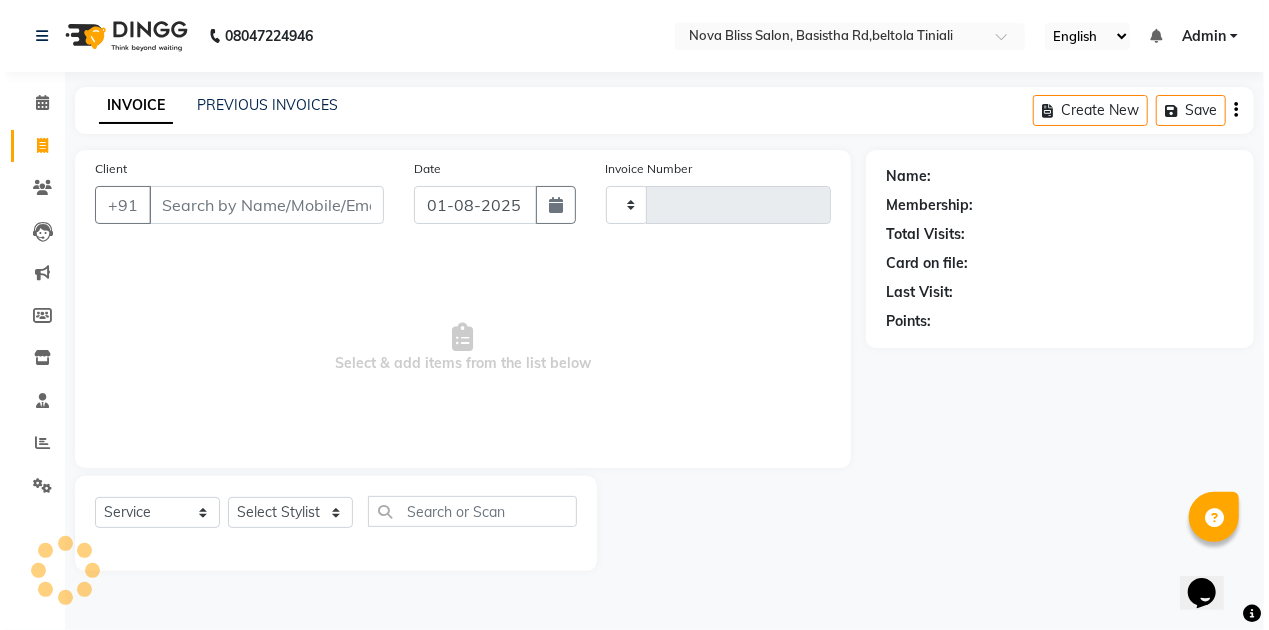 scroll, scrollTop: 0, scrollLeft: 0, axis: both 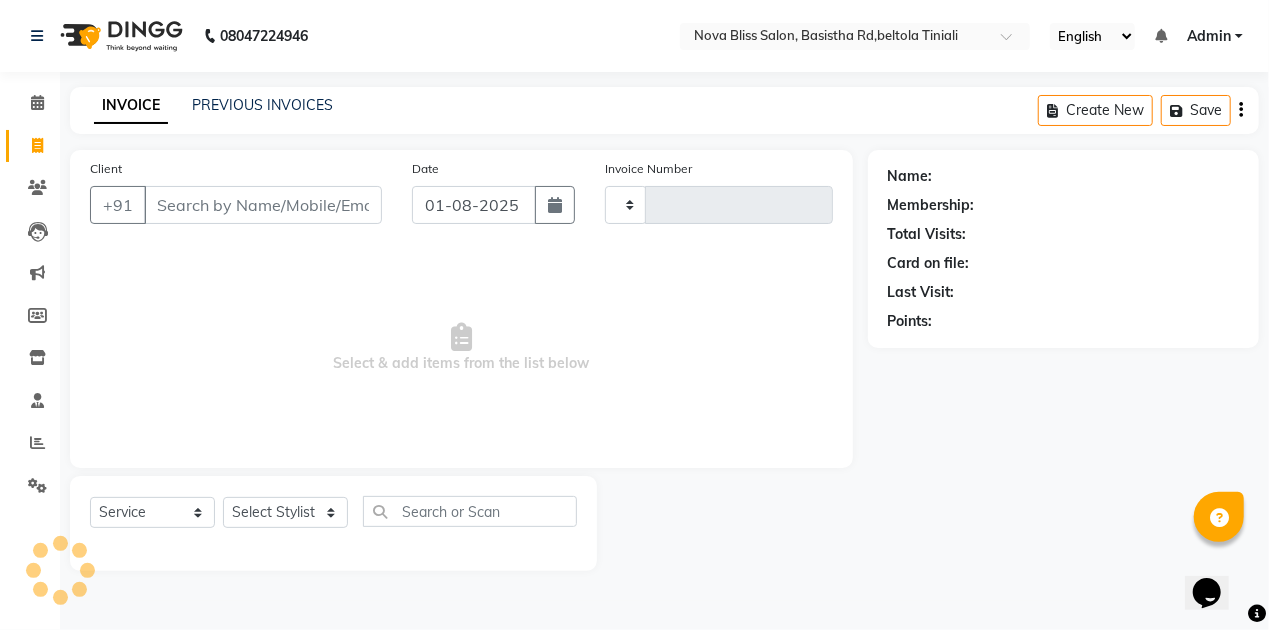 type on "0625" 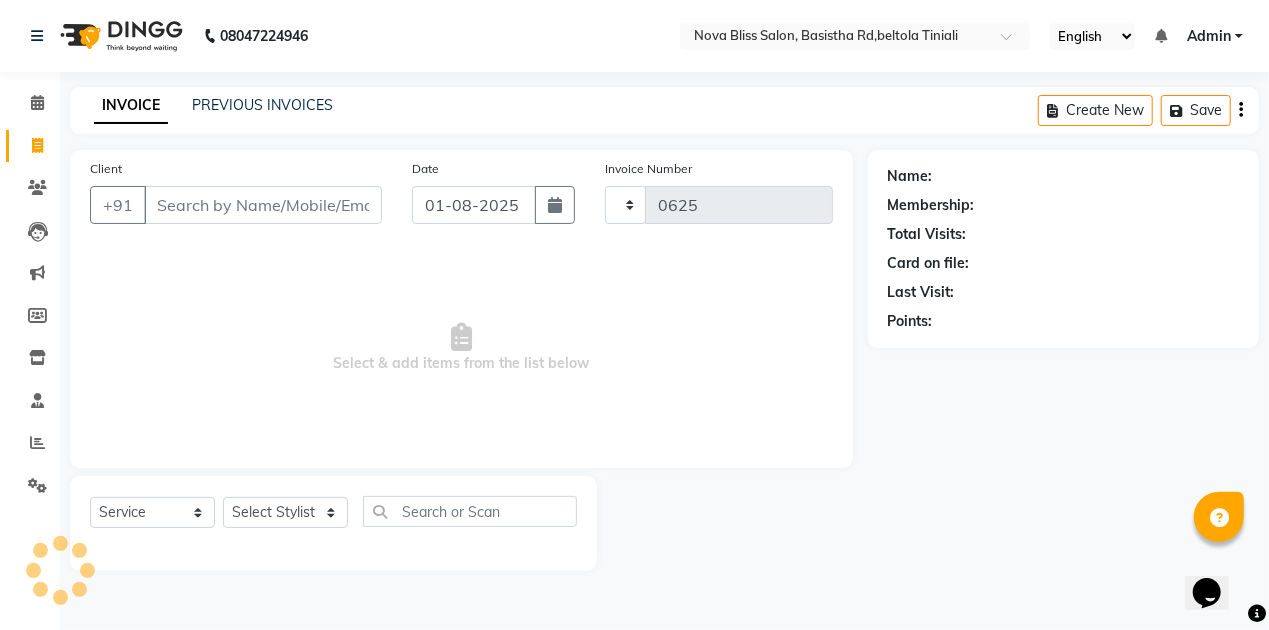 select on "6211" 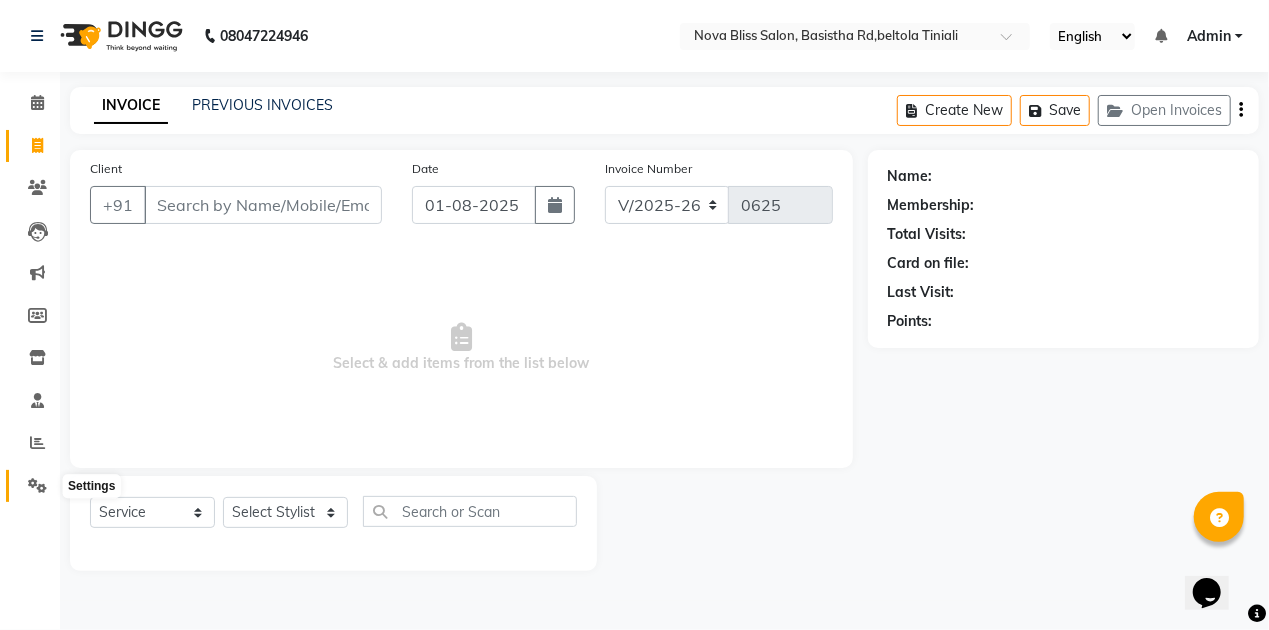 drag, startPoint x: 36, startPoint y: 488, endPoint x: 54, endPoint y: 479, distance: 20.12461 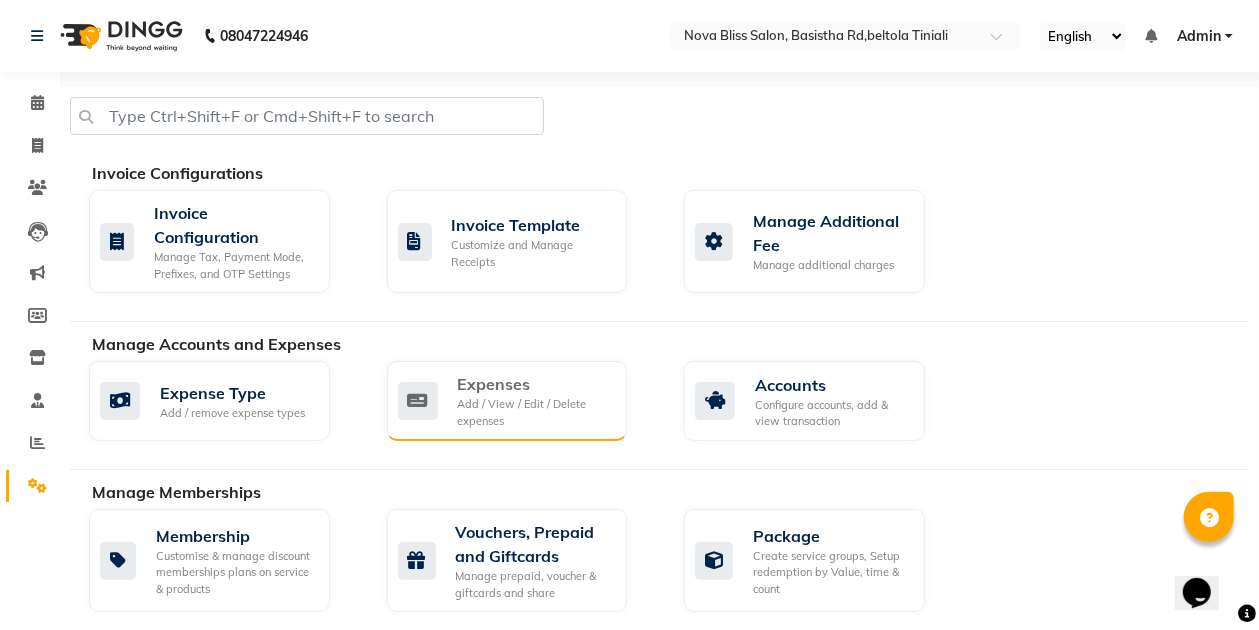 click on "Add / View / Edit / Delete expenses" 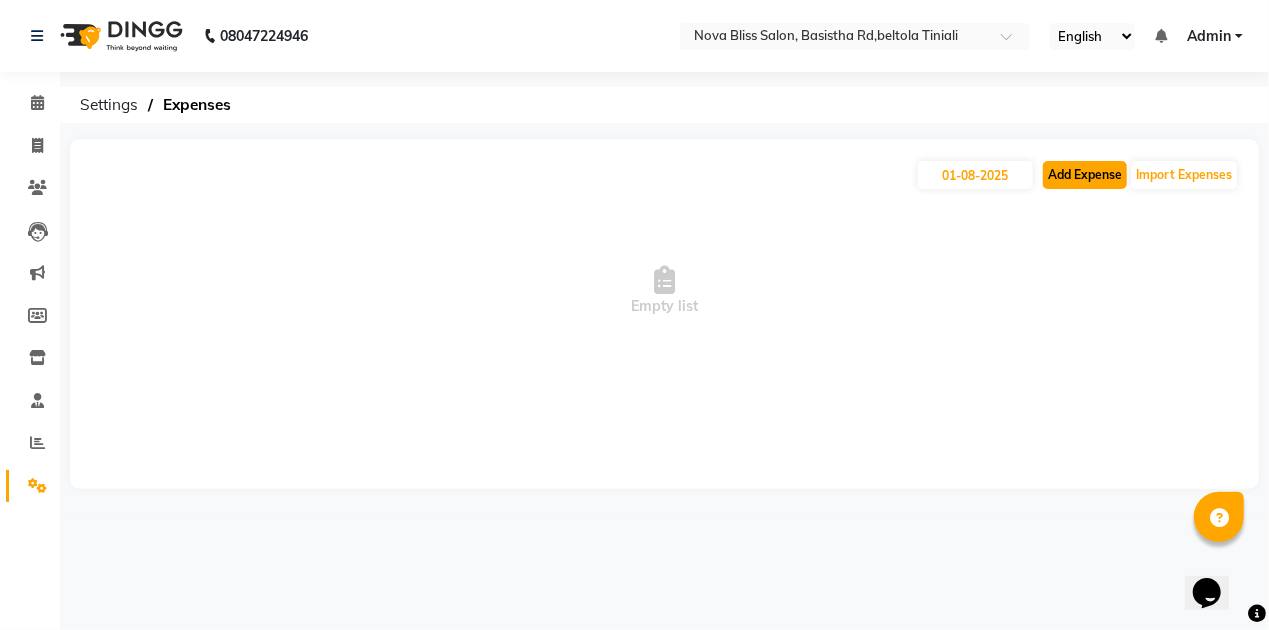 click on "Add Expense" 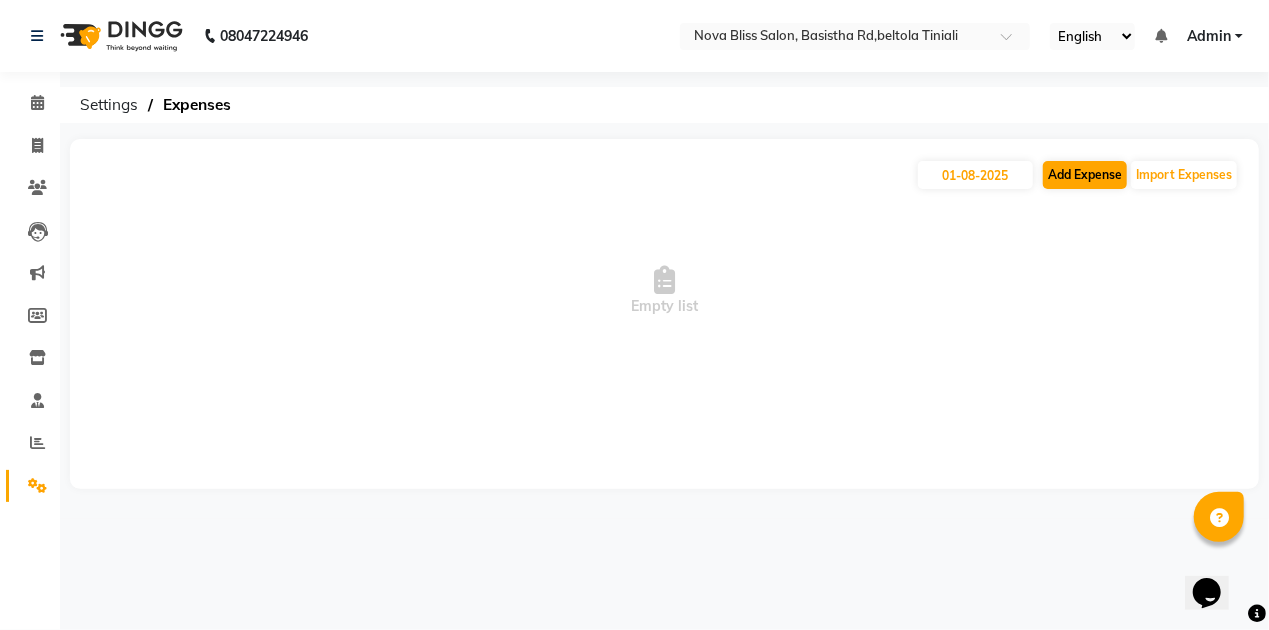 select on "1" 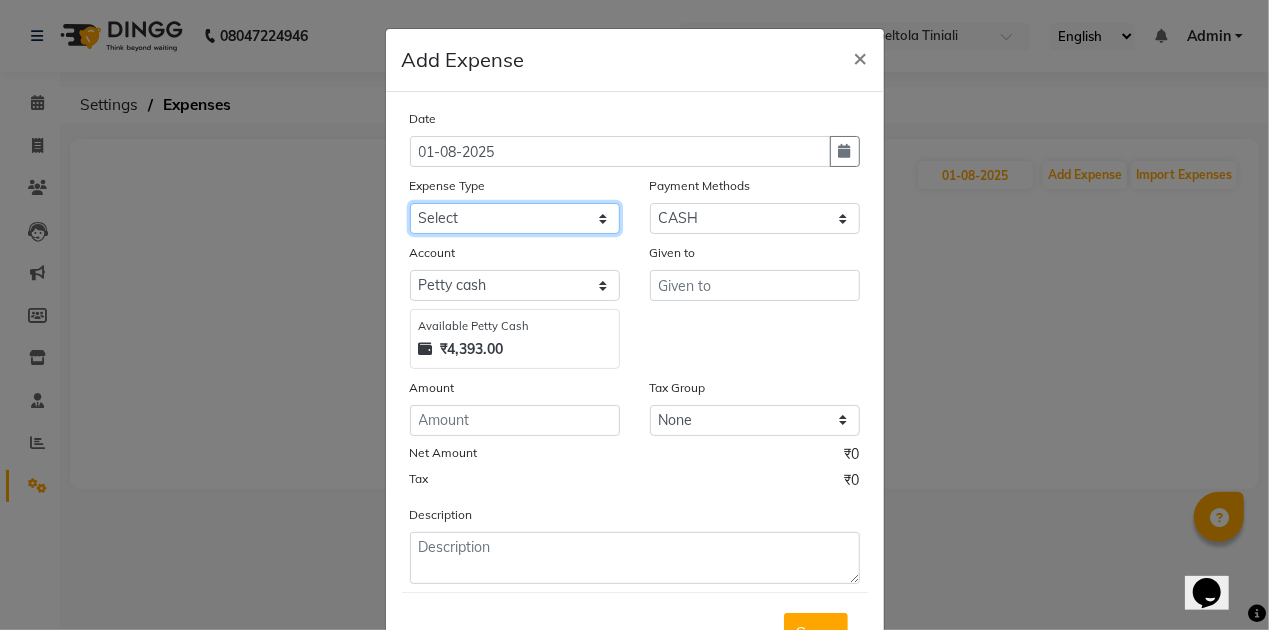 click on "Select AC repeair Advance Salary BEAUY ZONE biolume product cash return to client Client Snacks consumables prodcut Daan Dg servicing drinking water Dustbin dustbin bag electriycity repair Equipment Face Mask Fuel gloves HOME Home money Illuvia product kanpeki product krone product laundry loreal product Maintenance Marketing medicine milk Miscellaneous MOBILE RECHAGE MORROCCAN PRODUCT MRA Neoplex product Other OVERTIME Pandit ji Pani Pantry PAY TO Product puspak traders QOD PRODUCT Rent Retail product Room Spray Sakoni Salary schwarzkopf product Staff Snacks STREX PRODUCT Tea & Refreshment Utilities vega product VEGA PRODUCT Wahl product water Wella Product" 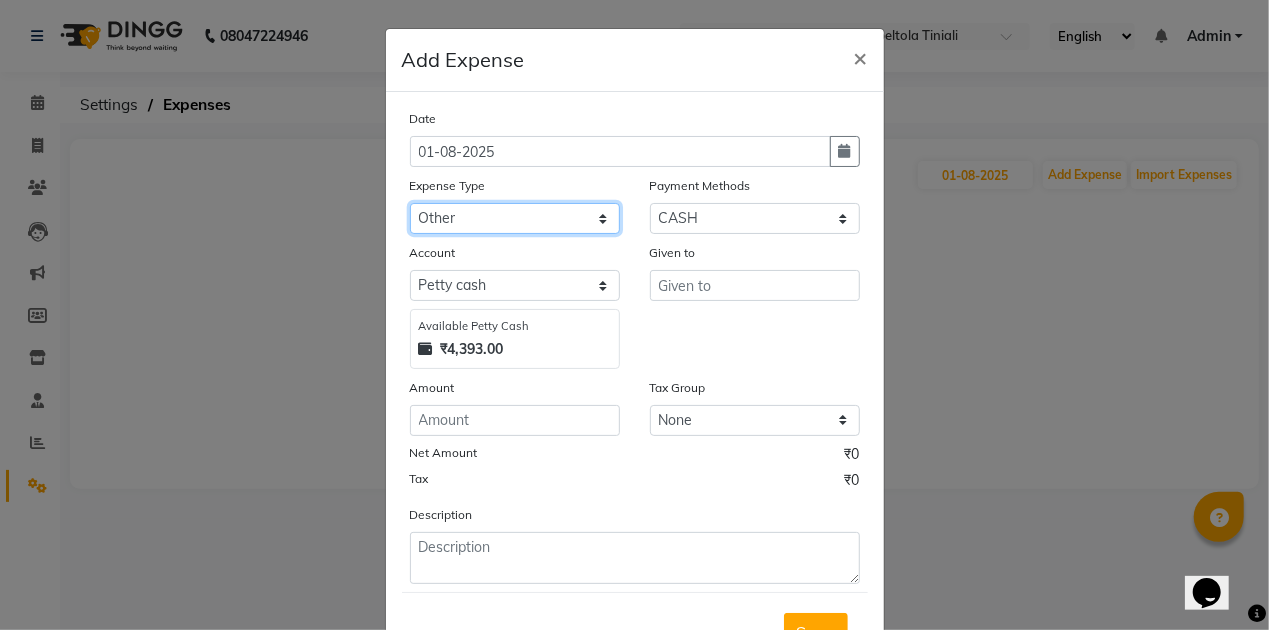 click on "Select AC repeair Advance Salary BEAUY ZONE biolume product cash return to client Client Snacks consumables prodcut Daan Dg servicing drinking water Dustbin dustbin bag electriycity repair Equipment Face Mask Fuel gloves HOME Home money Illuvia product kanpeki product krone product laundry loreal product Maintenance Marketing medicine milk Miscellaneous MOBILE RECHAGE MORROCCAN PRODUCT MRA Neoplex product Other OVERTIME Pandit ji Pani Pantry PAY TO Product puspak traders QOD PRODUCT Rent Retail product Room Spray Sakoni Salary schwarzkopf product Staff Snacks STREX PRODUCT Tea & Refreshment Utilities vega product VEGA PRODUCT Wahl product water Wella Product" 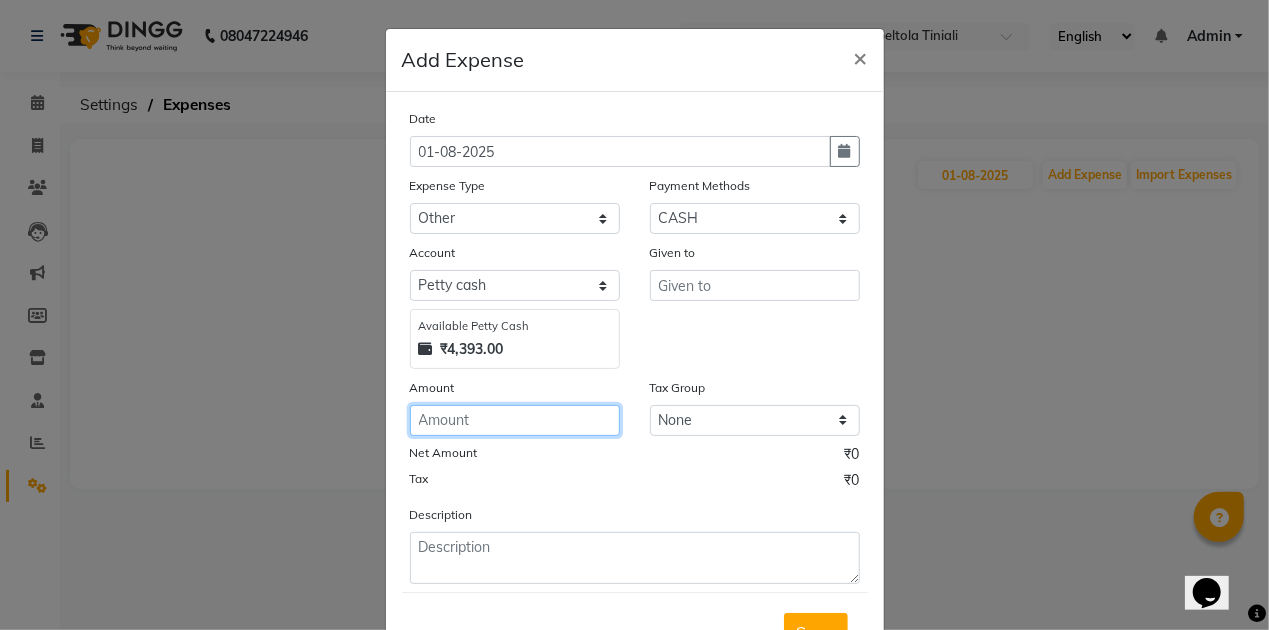 click 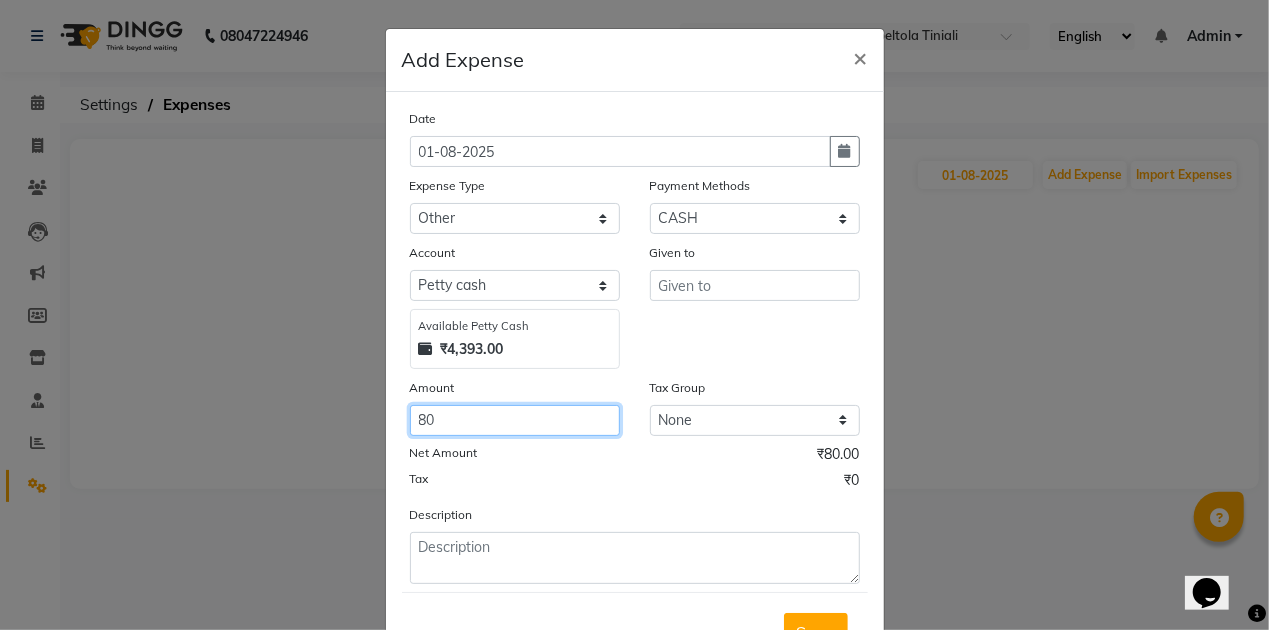 type on "80" 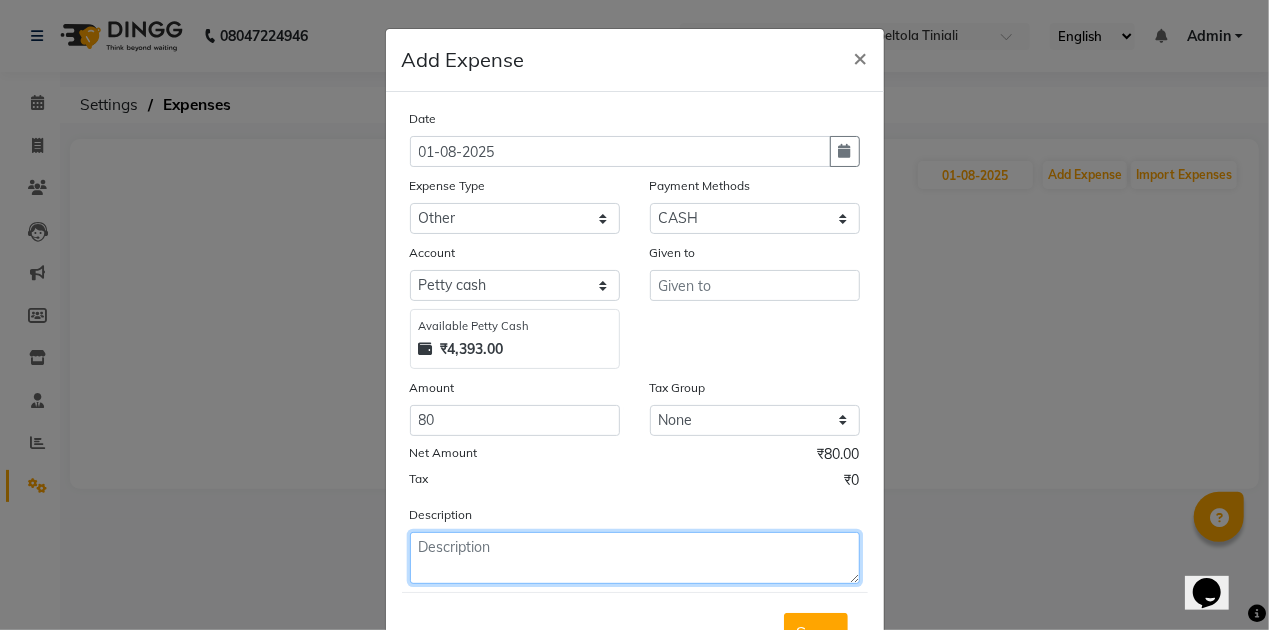 click 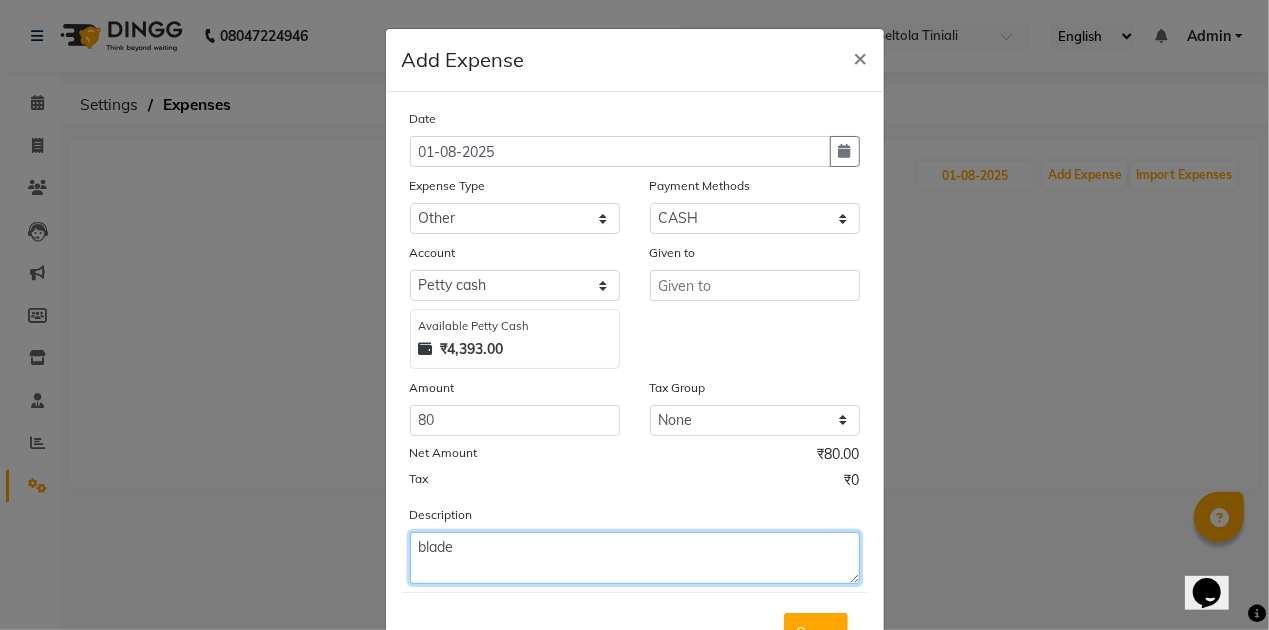 type on "blade" 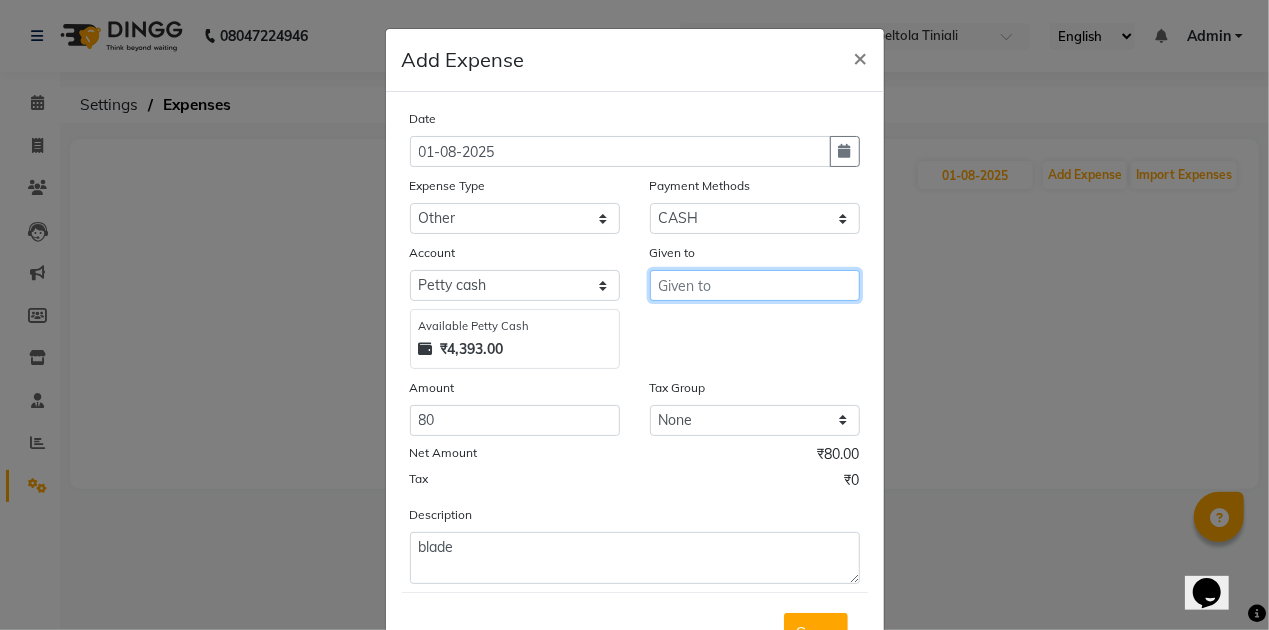 click at bounding box center (755, 285) 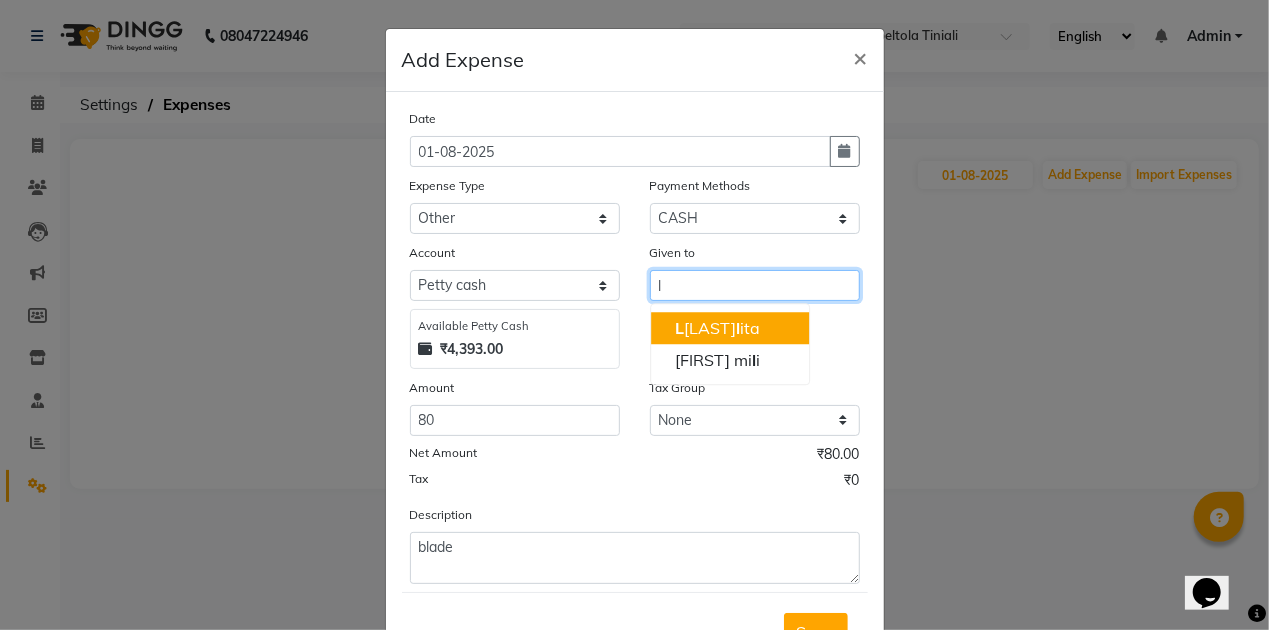 click on "L una ka l ita" at bounding box center (717, 328) 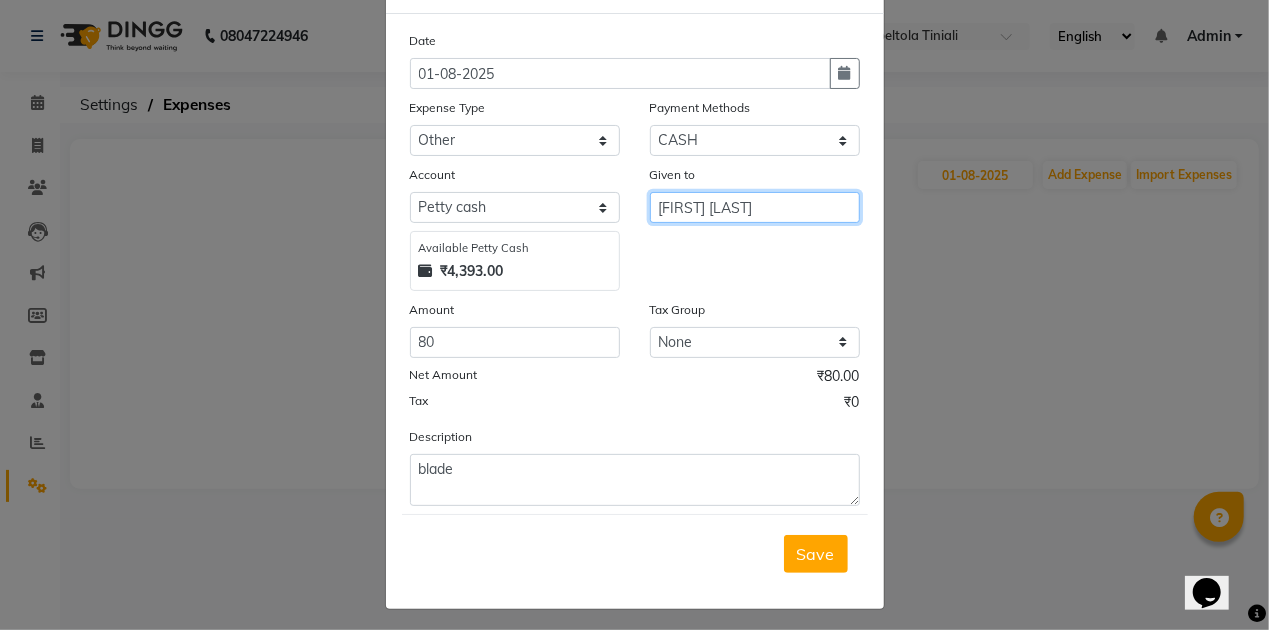 scroll, scrollTop: 82, scrollLeft: 0, axis: vertical 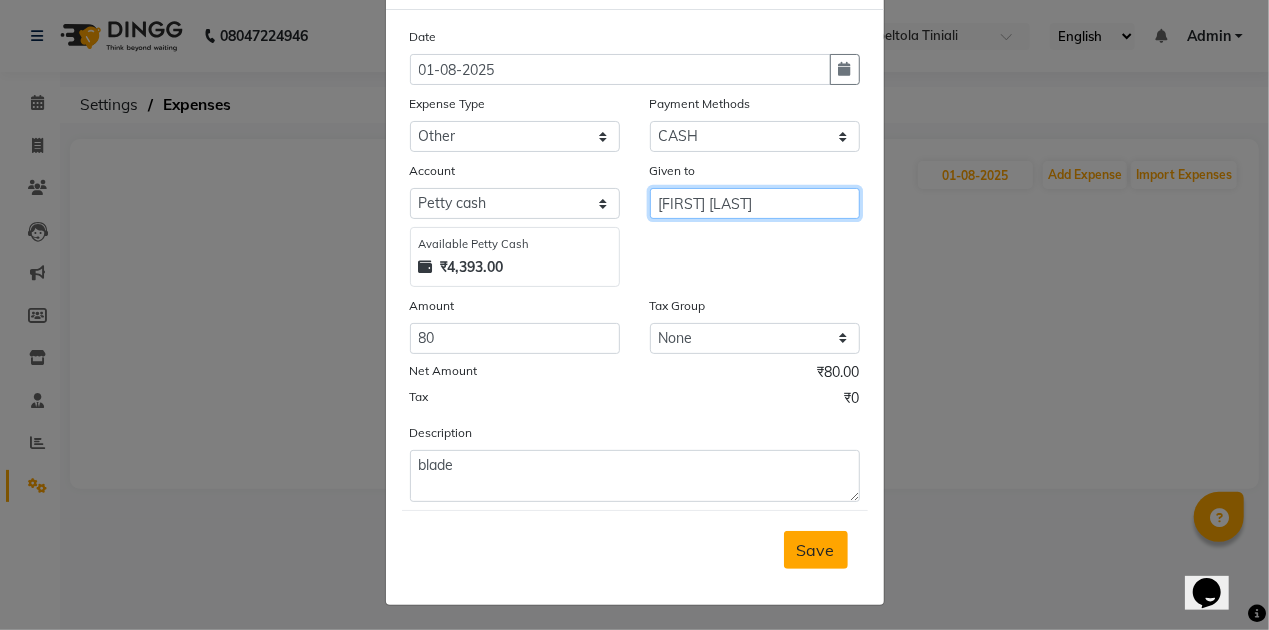 type on "[FIRST] [LAST]" 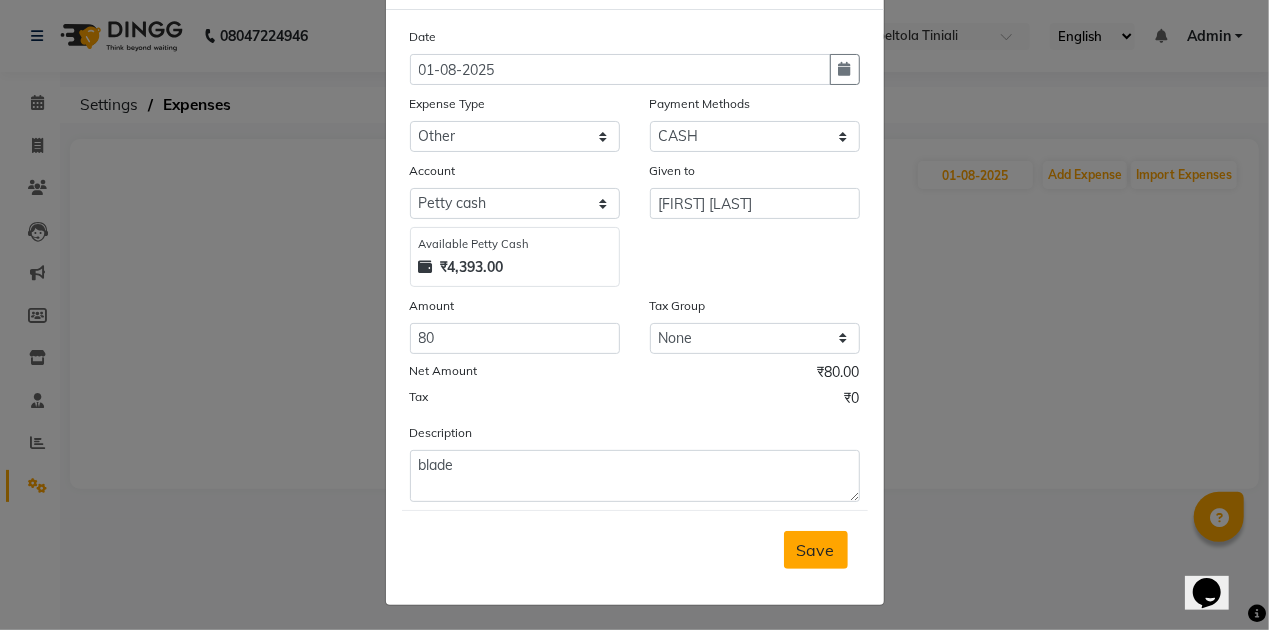 click on "Save" at bounding box center [816, 550] 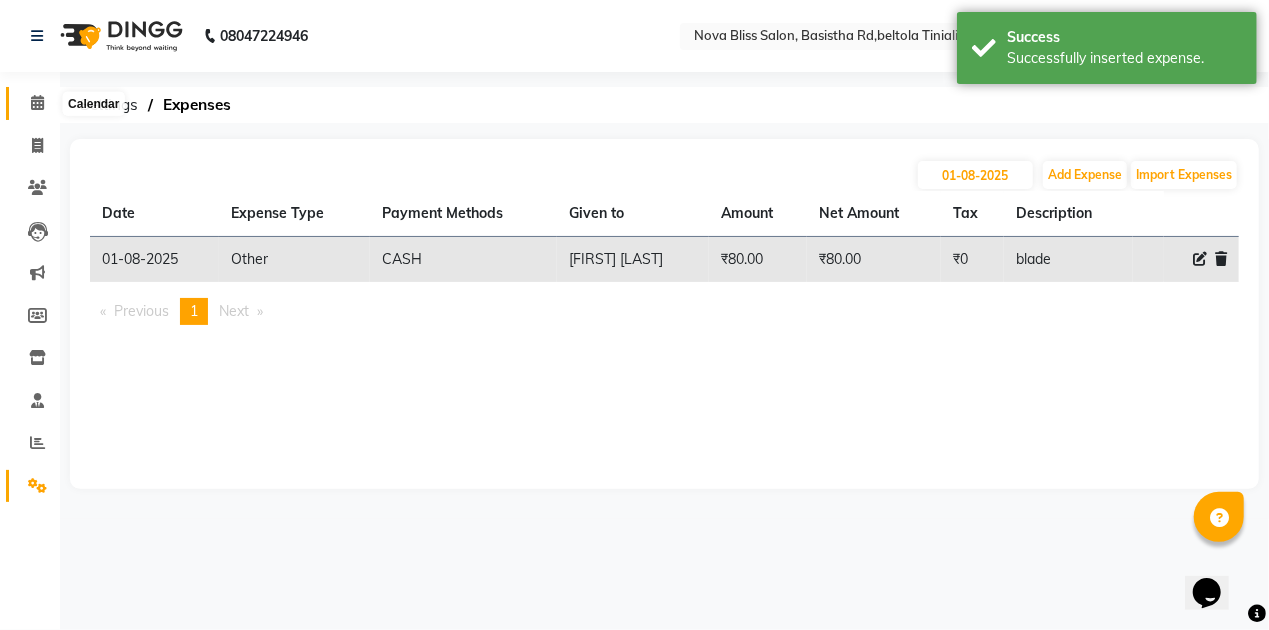 click 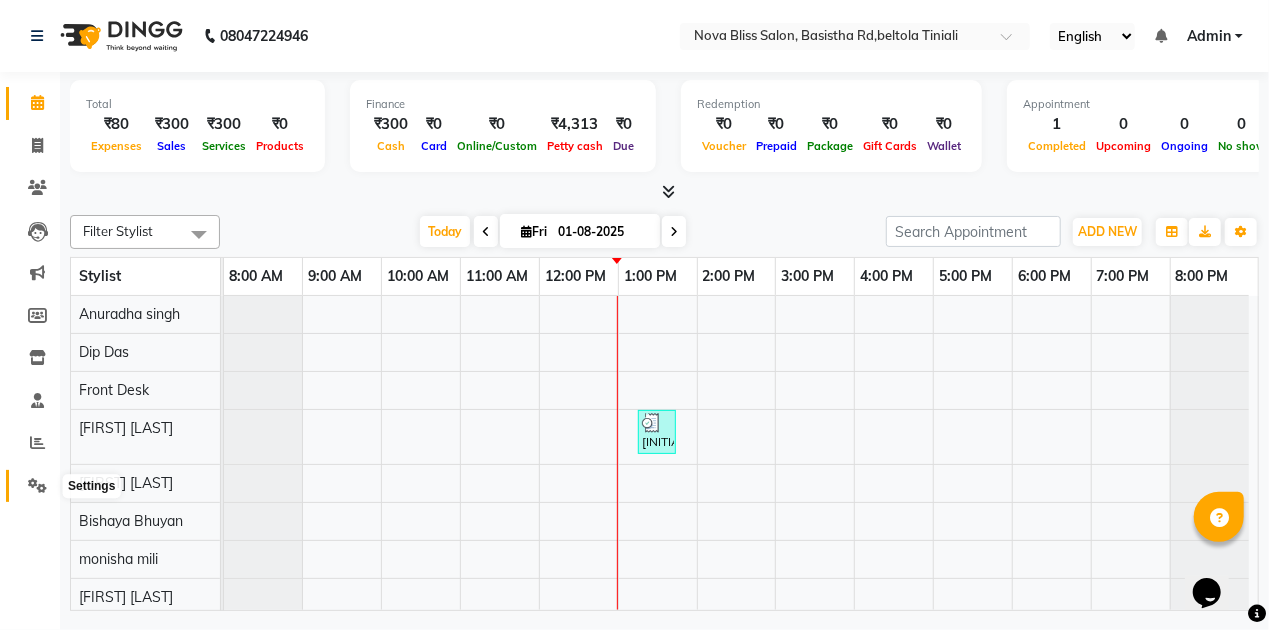 click 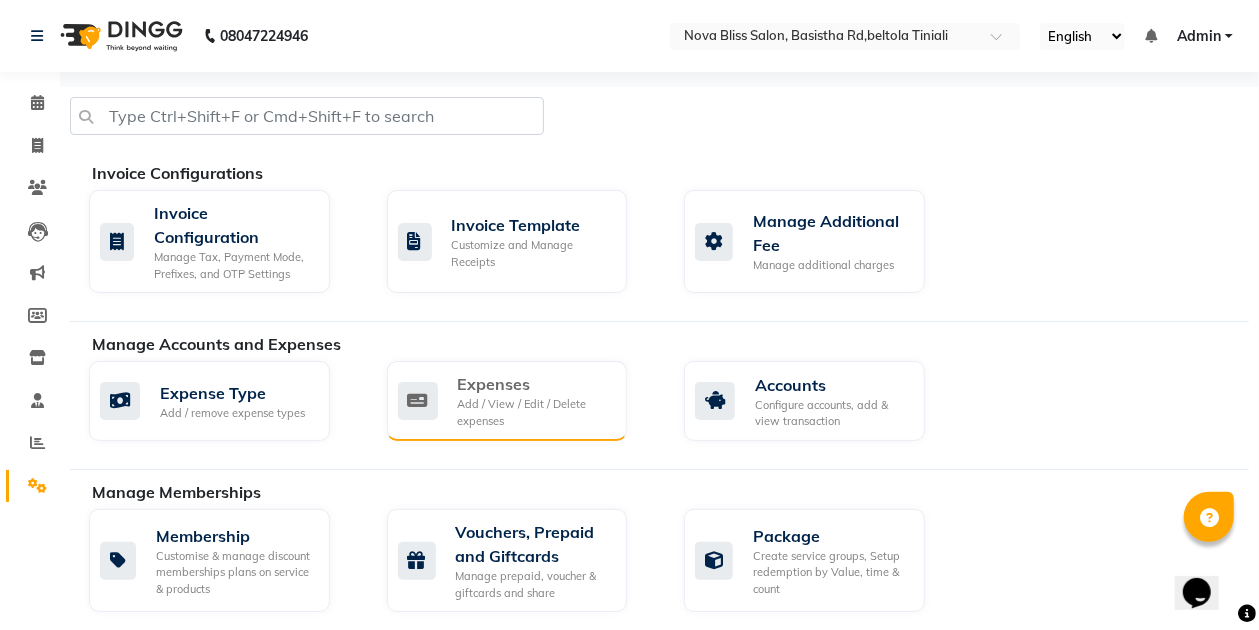 click on "Add / View / Edit / Delete expenses" 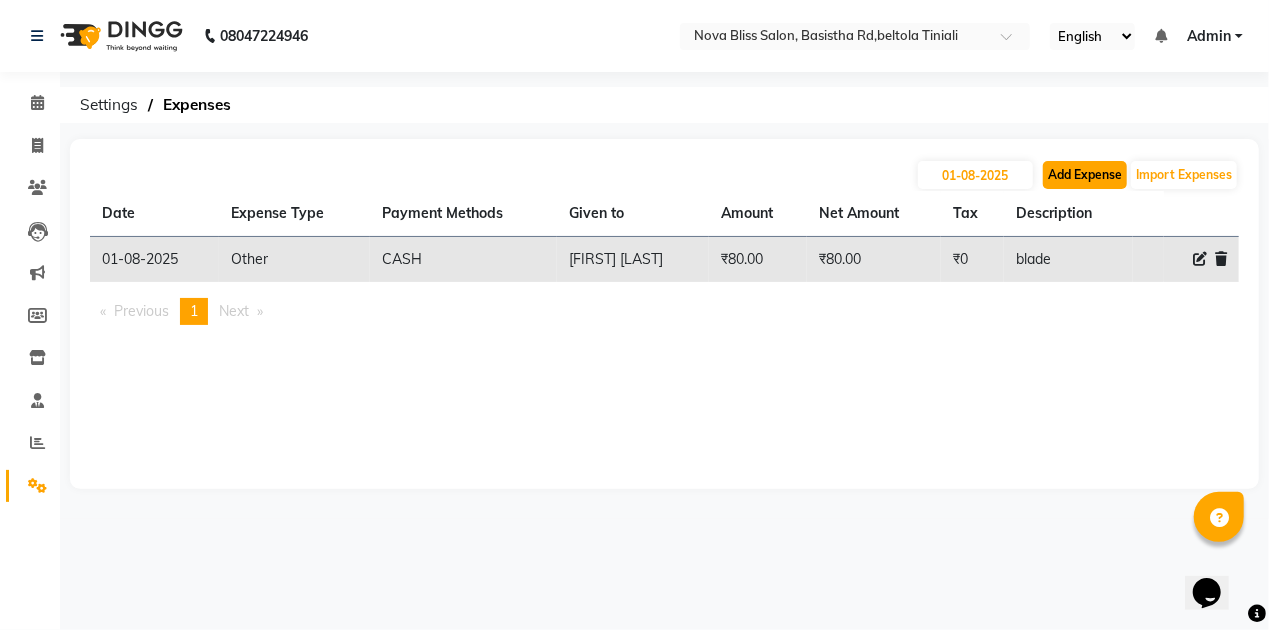 click on "Add Expense" 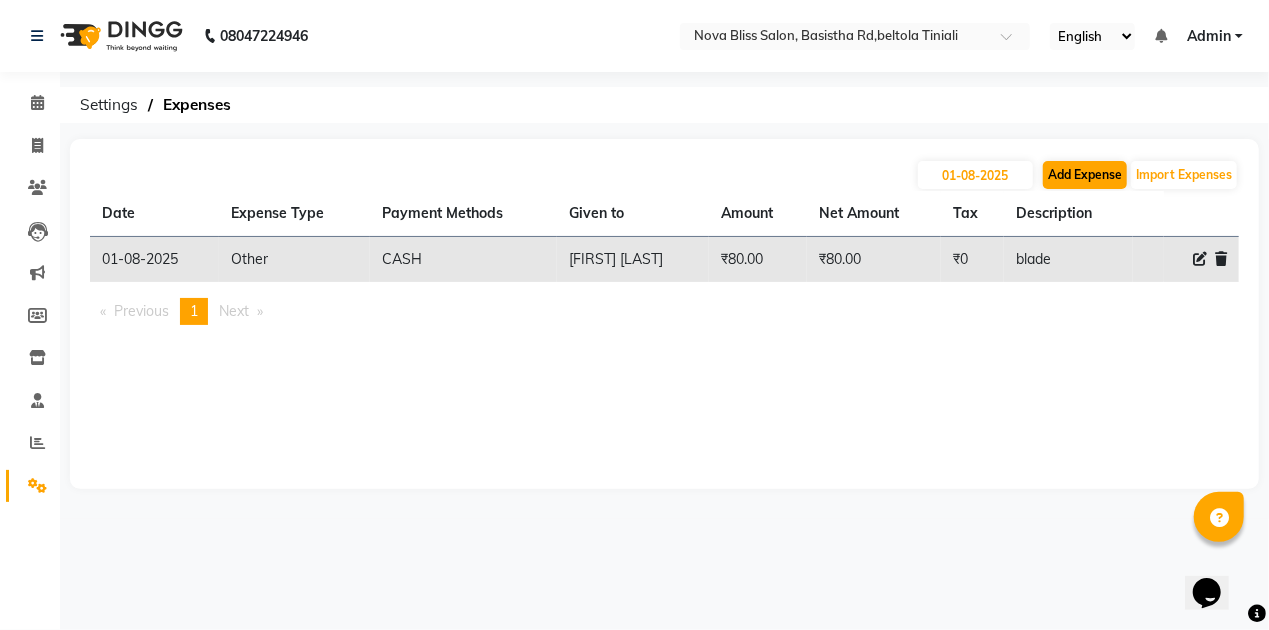 select on "1" 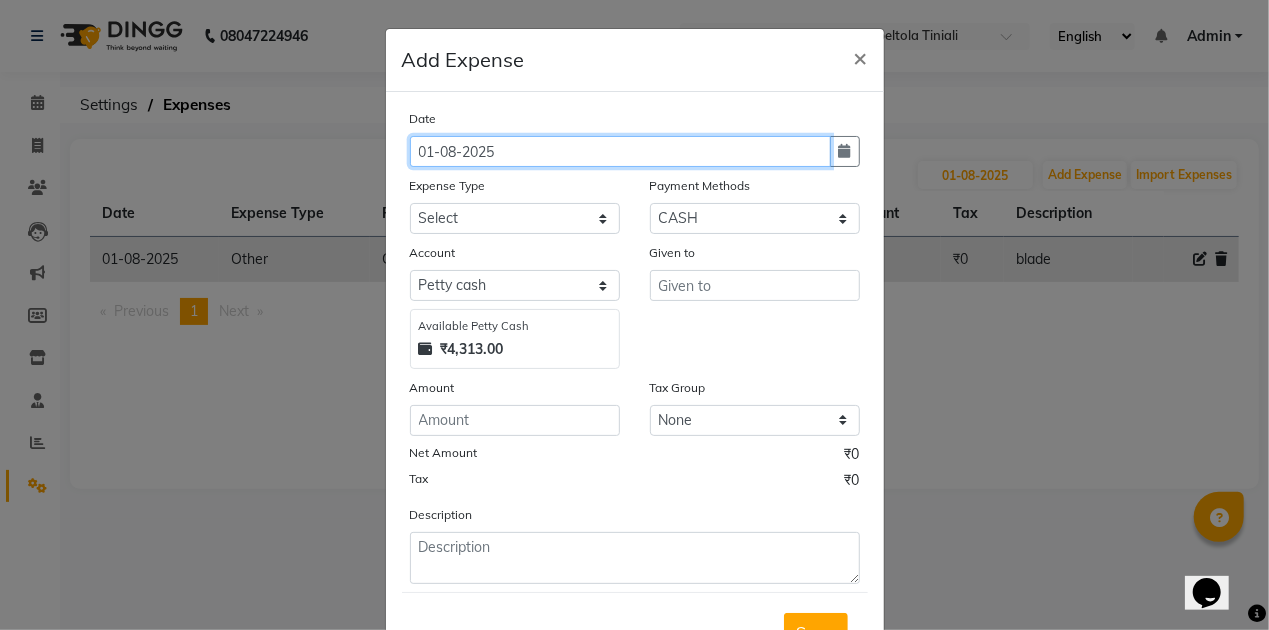 click on "01-08-2025" 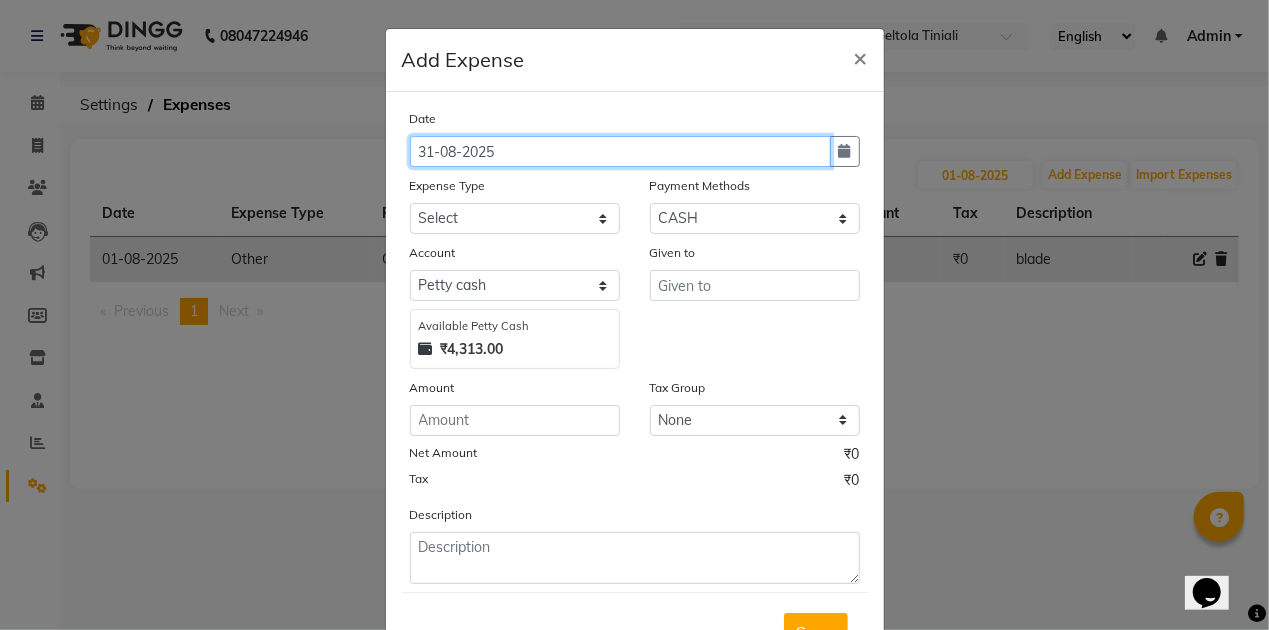 click on "31-08-2025" 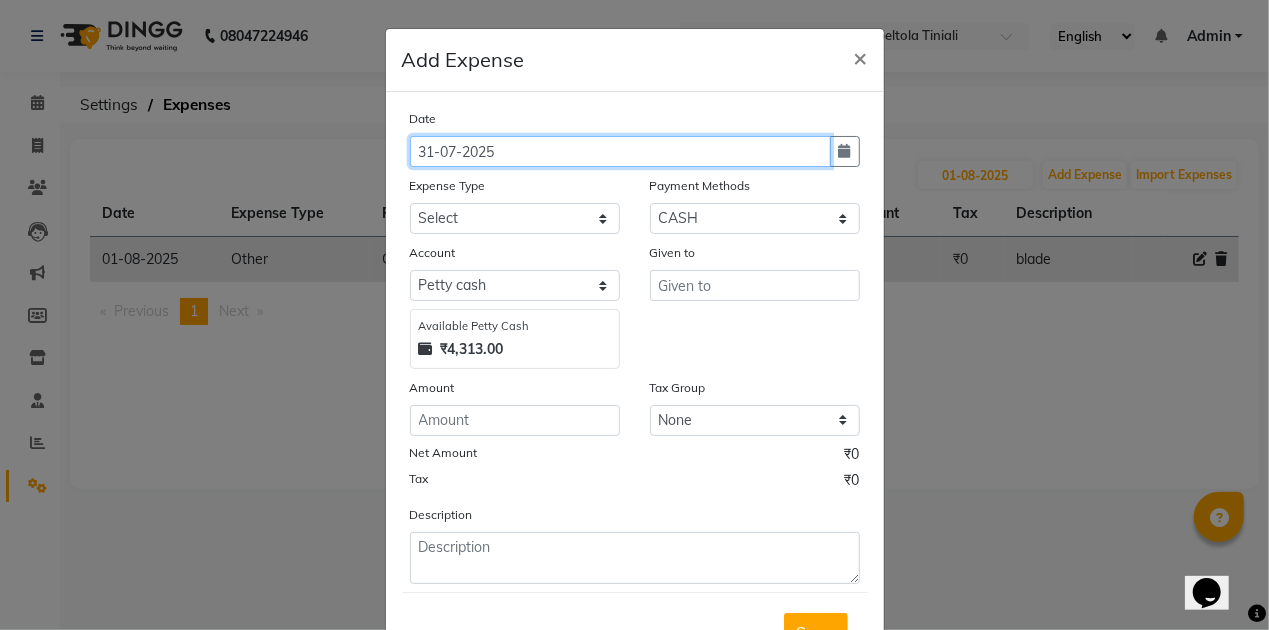 type on "31-07-2025" 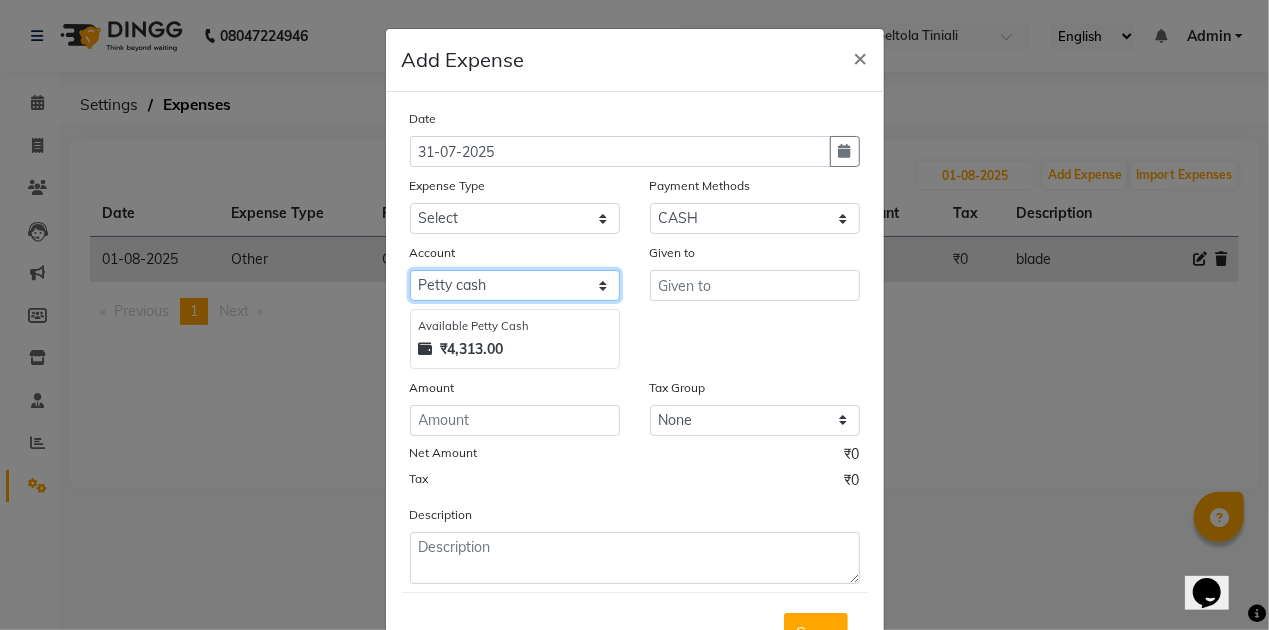 click on "Select Petty cash Default account" 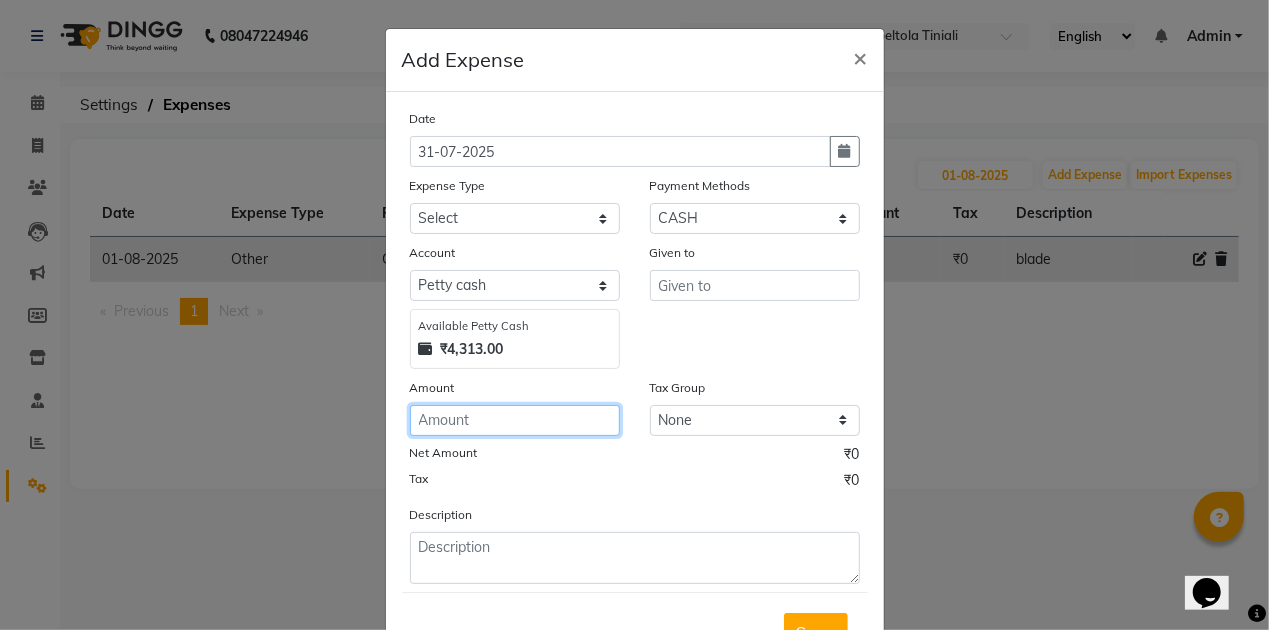 click 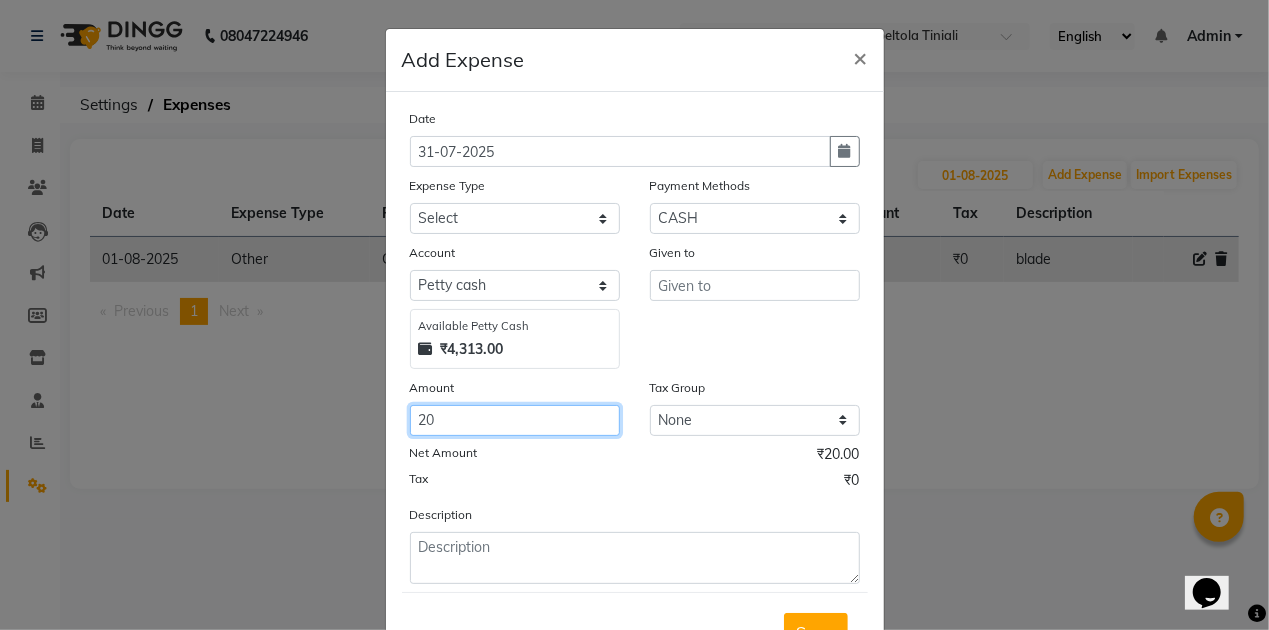 type on "20" 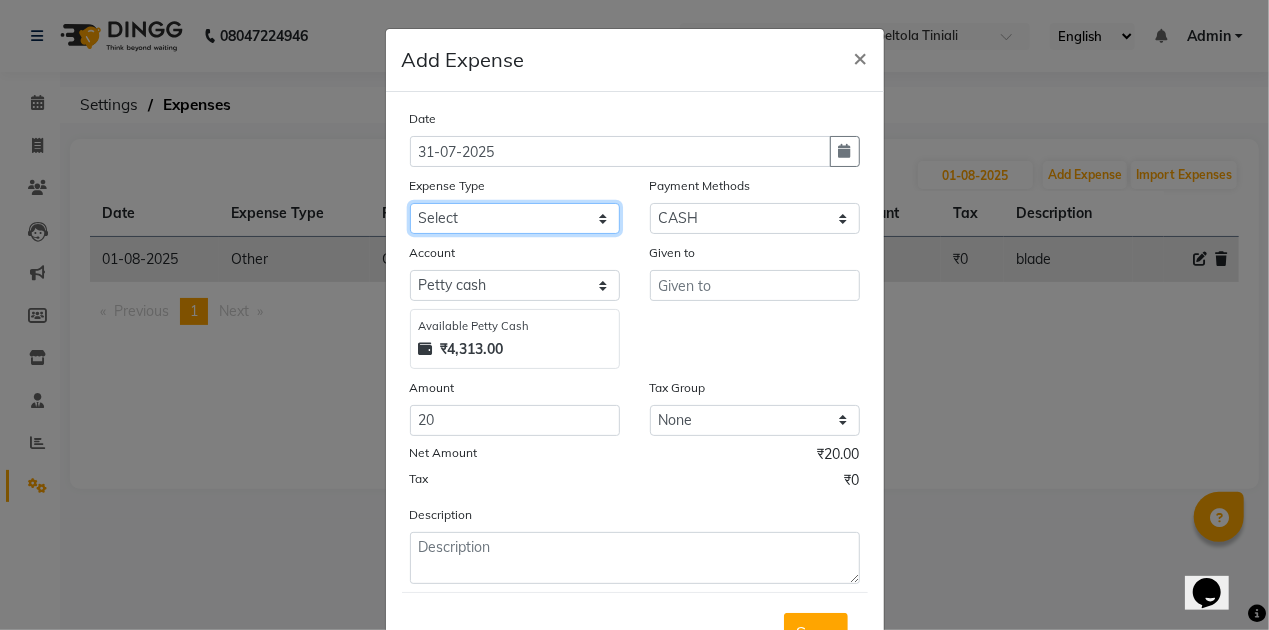 click on "Select AC repeair Advance Salary BEAUY ZONE biolume product cash return to client Client Snacks consumables prodcut Daan Dg servicing drinking water Dustbin dustbin bag electriycity repair Equipment Face Mask Fuel gloves HOME Home money Illuvia product kanpeki product krone product laundry loreal product Maintenance Marketing medicine milk Miscellaneous MOBILE RECHAGE MORROCCAN PRODUCT MRA Neoplex product Other OVERTIME Pandit ji Pani Pantry PAY TO Product puspak traders QOD PRODUCT Rent Retail product Room Spray Sakoni Salary schwarzkopf product Staff Snacks STREX PRODUCT Tea & Refreshment Utilities vega product VEGA PRODUCT Wahl product water Wella Product" 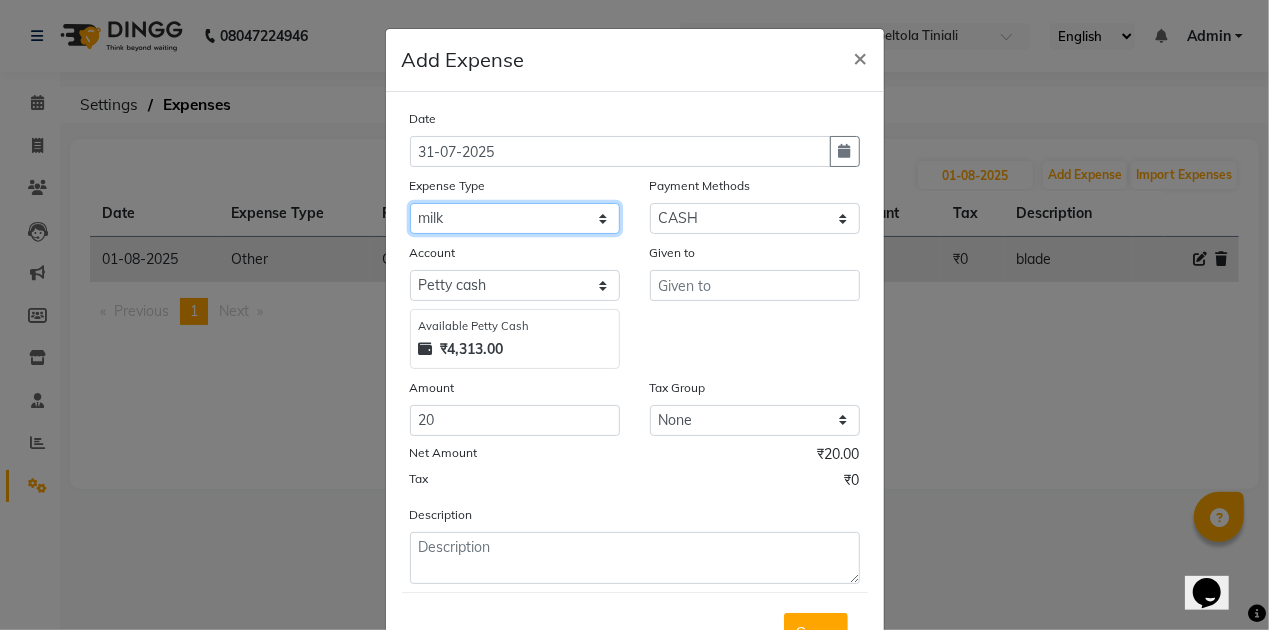 click on "Select AC repeair Advance Salary BEAUY ZONE biolume product cash return to client Client Snacks consumables prodcut Daan Dg servicing drinking water Dustbin dustbin bag electriycity repair Equipment Face Mask Fuel gloves HOME Home money Illuvia product kanpeki product krone product laundry loreal product Maintenance Marketing medicine milk Miscellaneous MOBILE RECHAGE MORROCCAN PRODUCT MRA Neoplex product Other OVERTIME Pandit ji Pani Pantry PAY TO Product puspak traders QOD PRODUCT Rent Retail product Room Spray Sakoni Salary schwarzkopf product Staff Snacks STREX PRODUCT Tea & Refreshment Utilities vega product VEGA PRODUCT Wahl product water Wella Product" 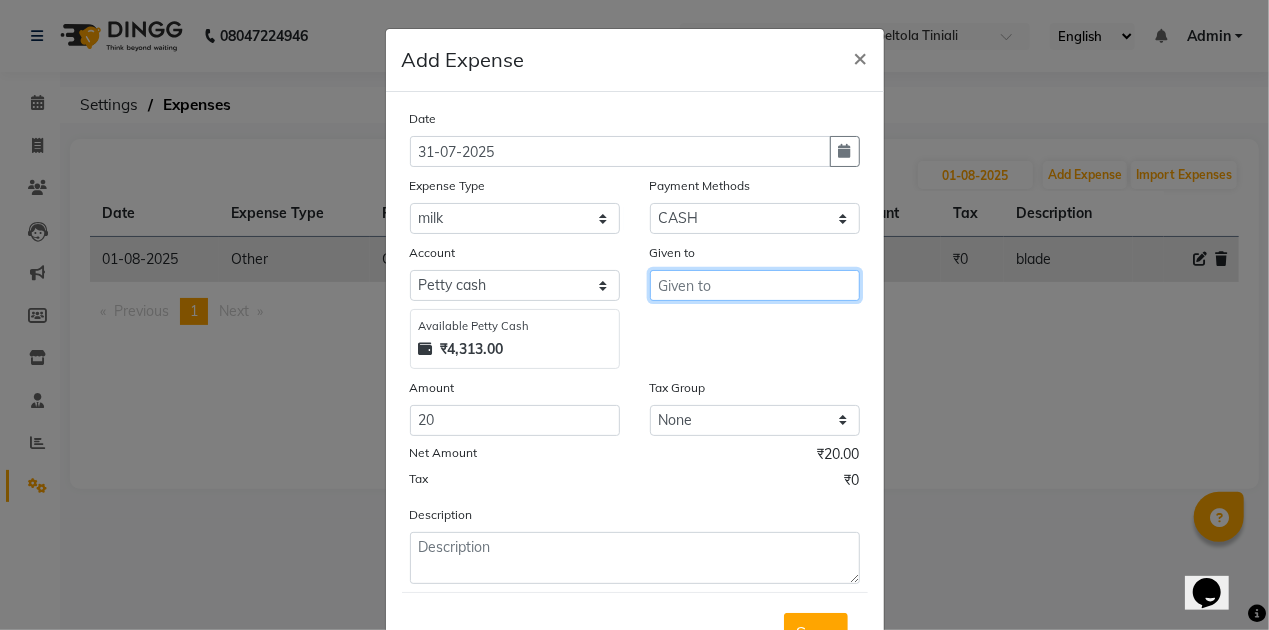 click at bounding box center [755, 285] 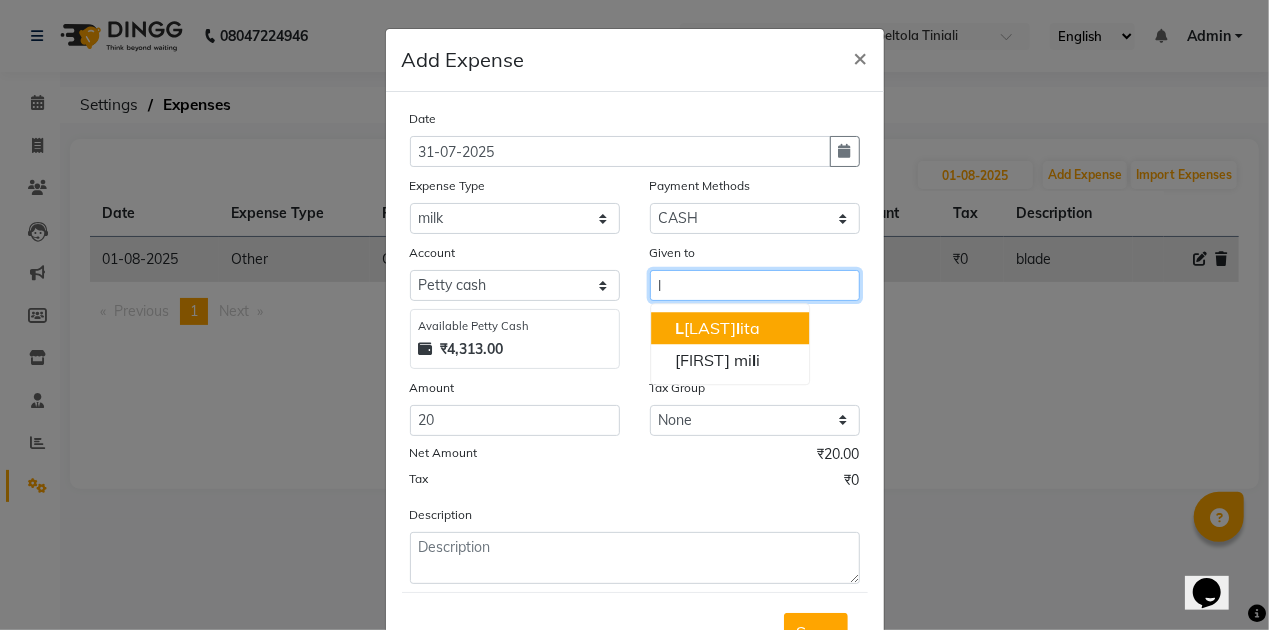click on "L una ka l ita" at bounding box center (717, 328) 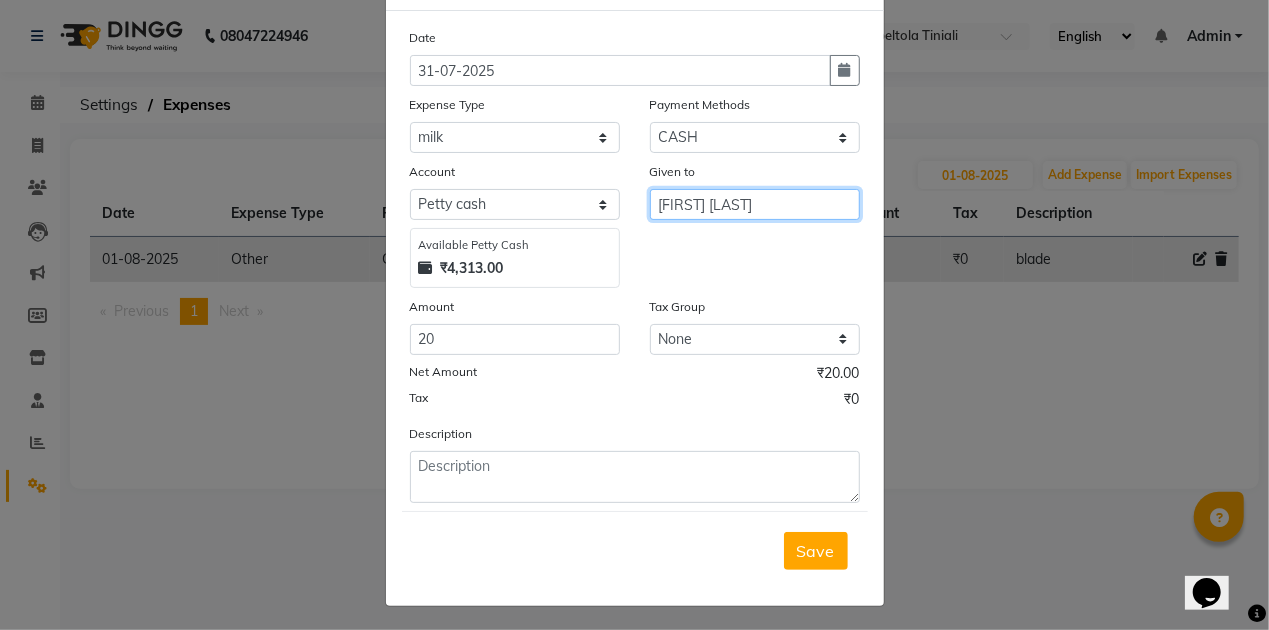 scroll, scrollTop: 82, scrollLeft: 0, axis: vertical 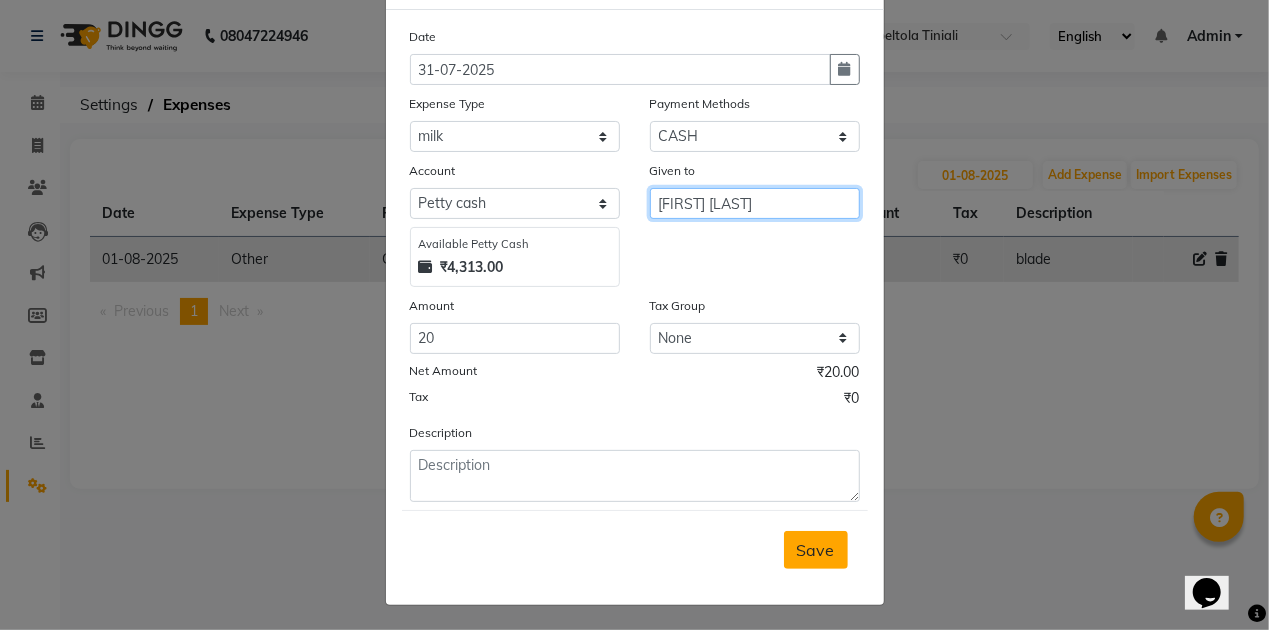 type on "[FIRST] [LAST]" 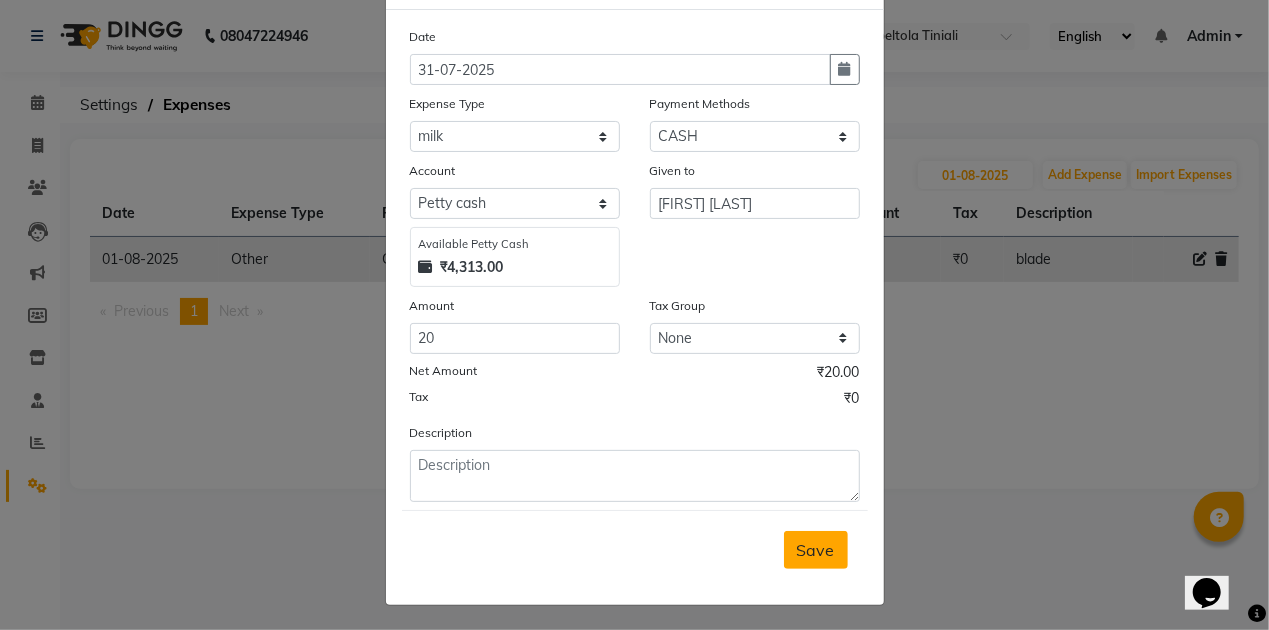 click on "Save" at bounding box center [816, 550] 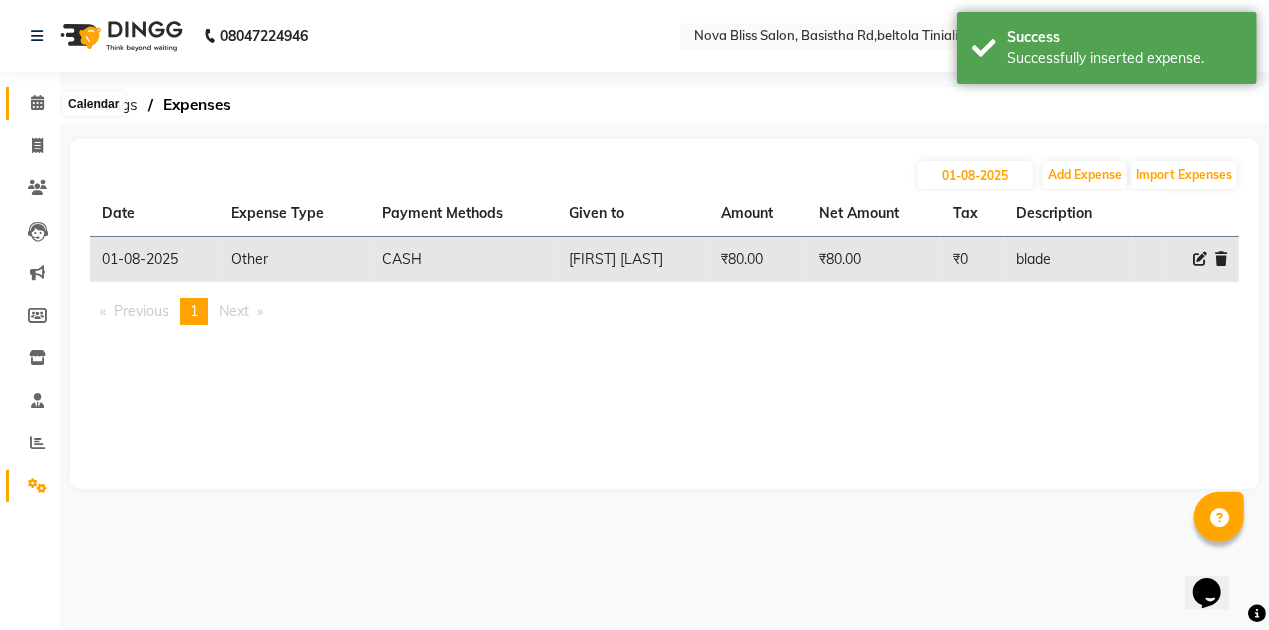 click 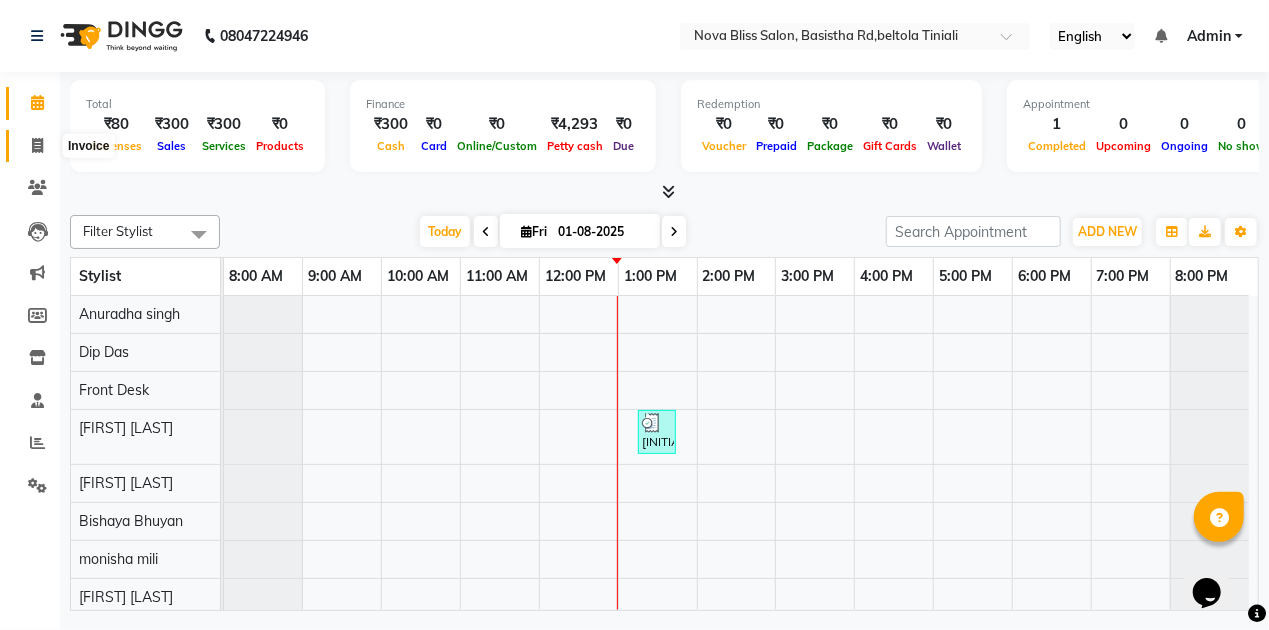 click 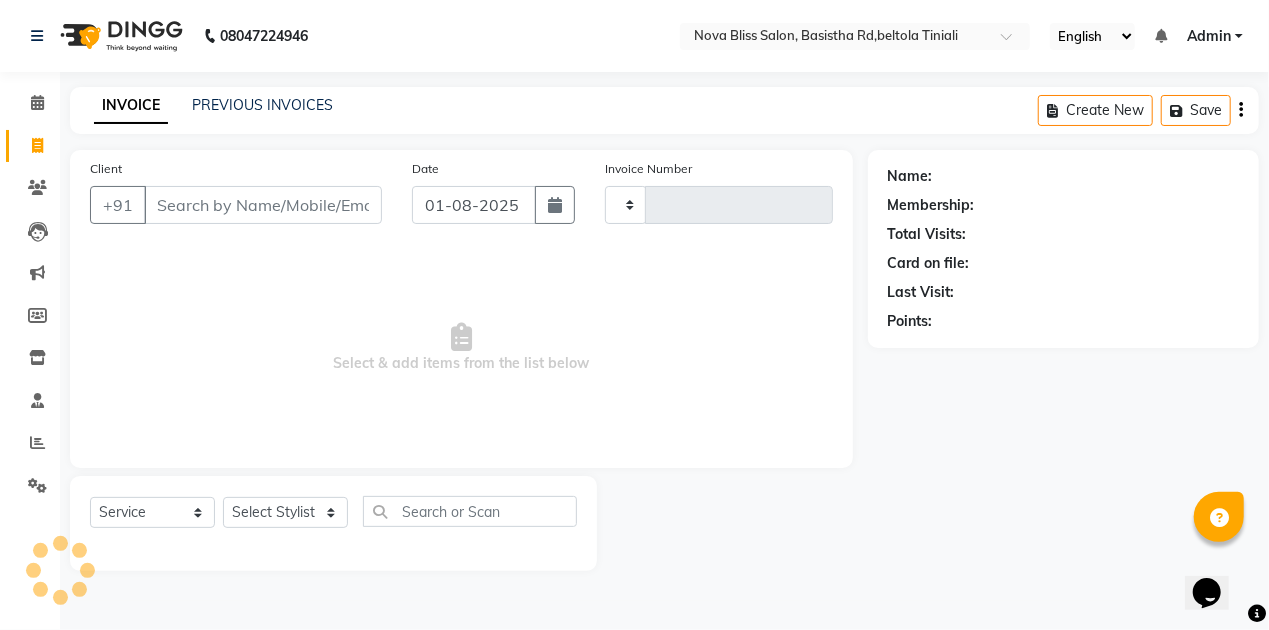 type on "0625" 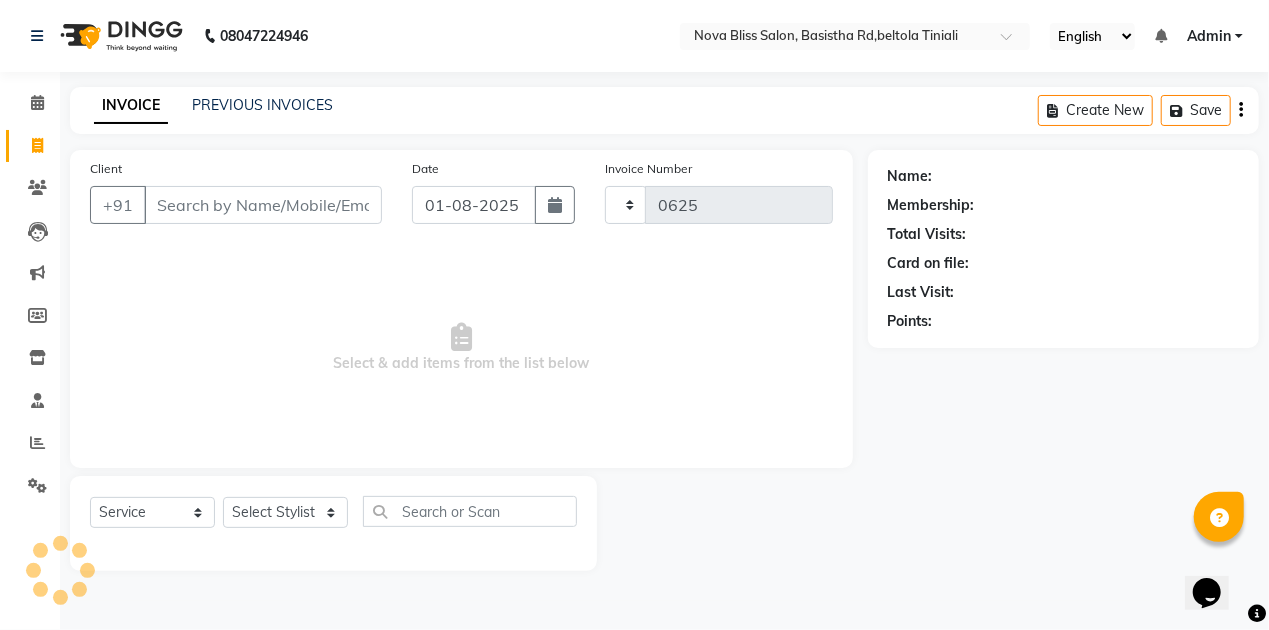 select on "6211" 